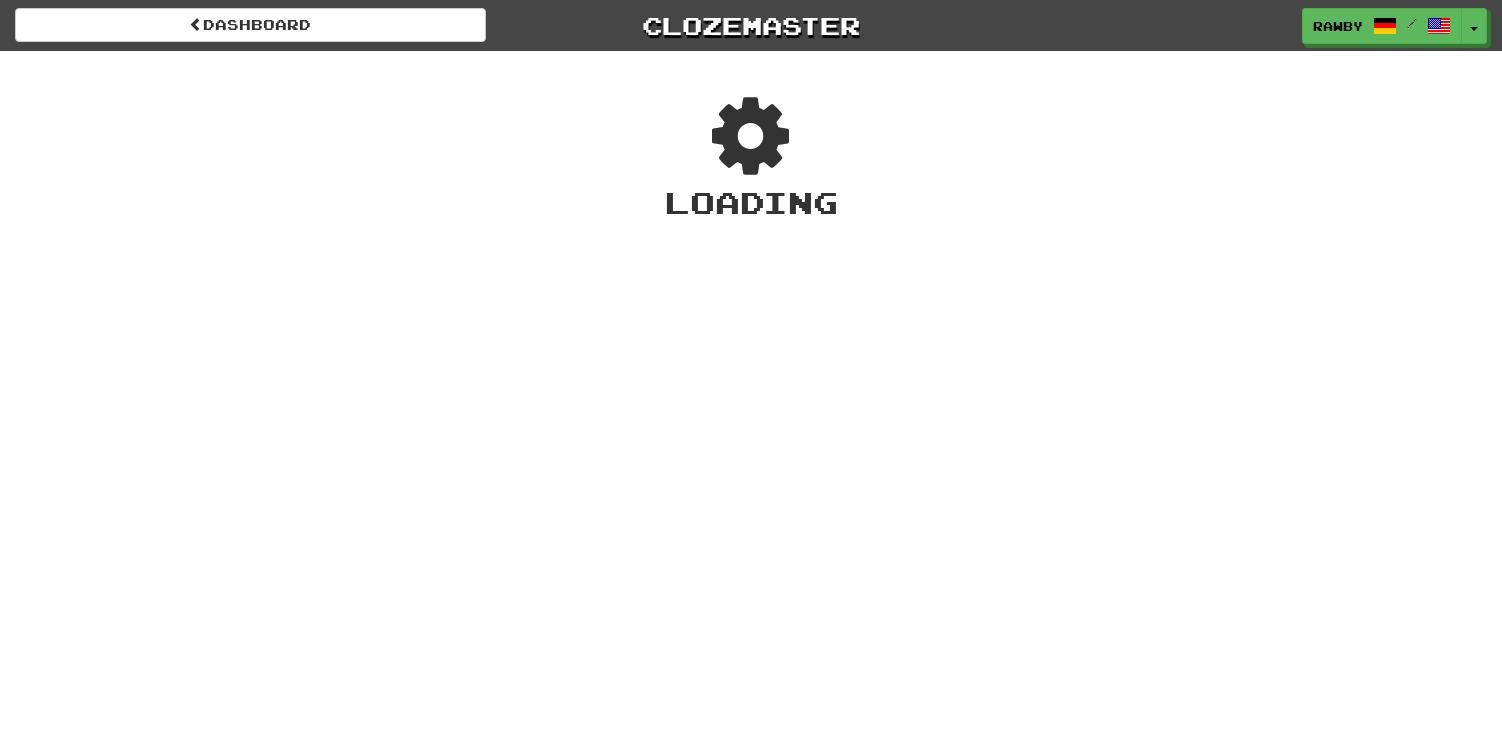 scroll, scrollTop: 0, scrollLeft: 0, axis: both 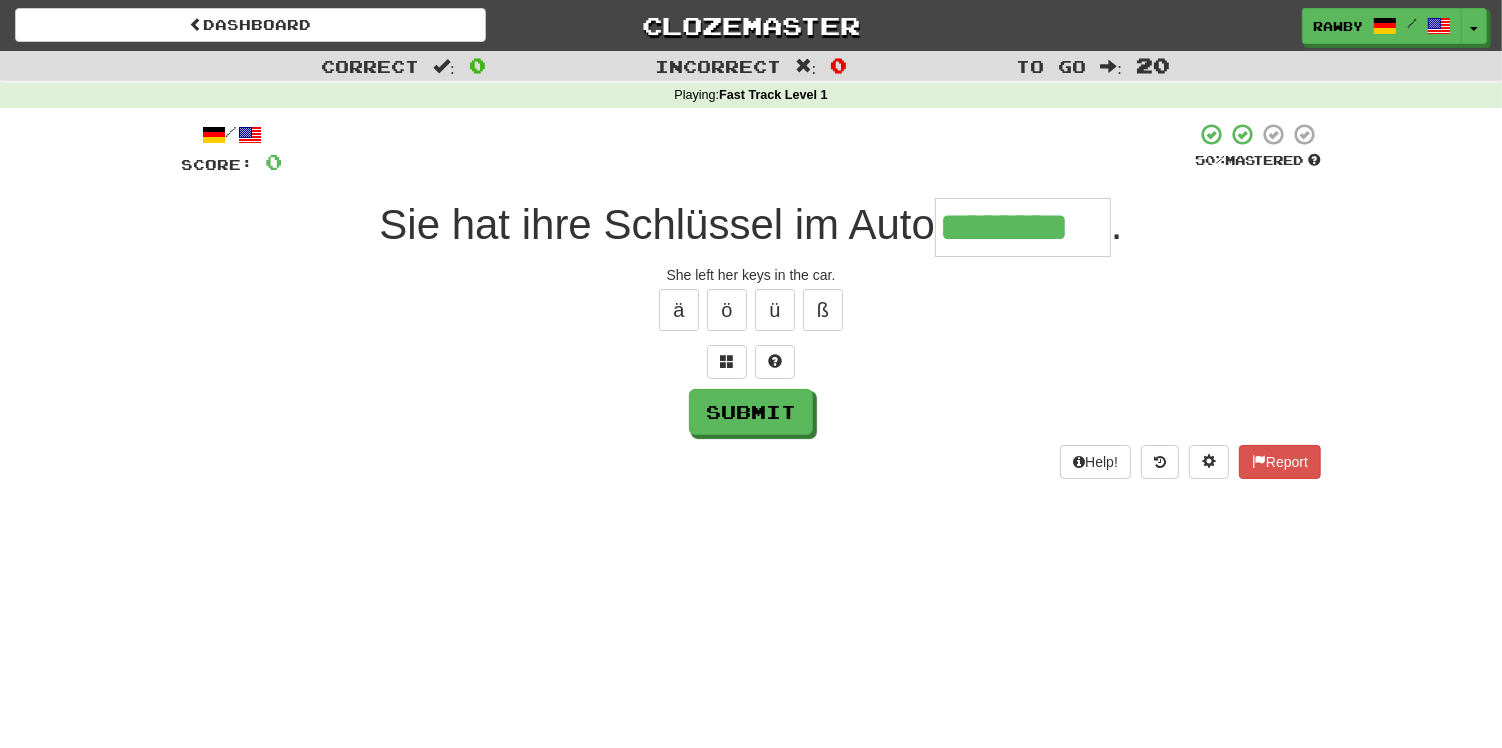 type on "********" 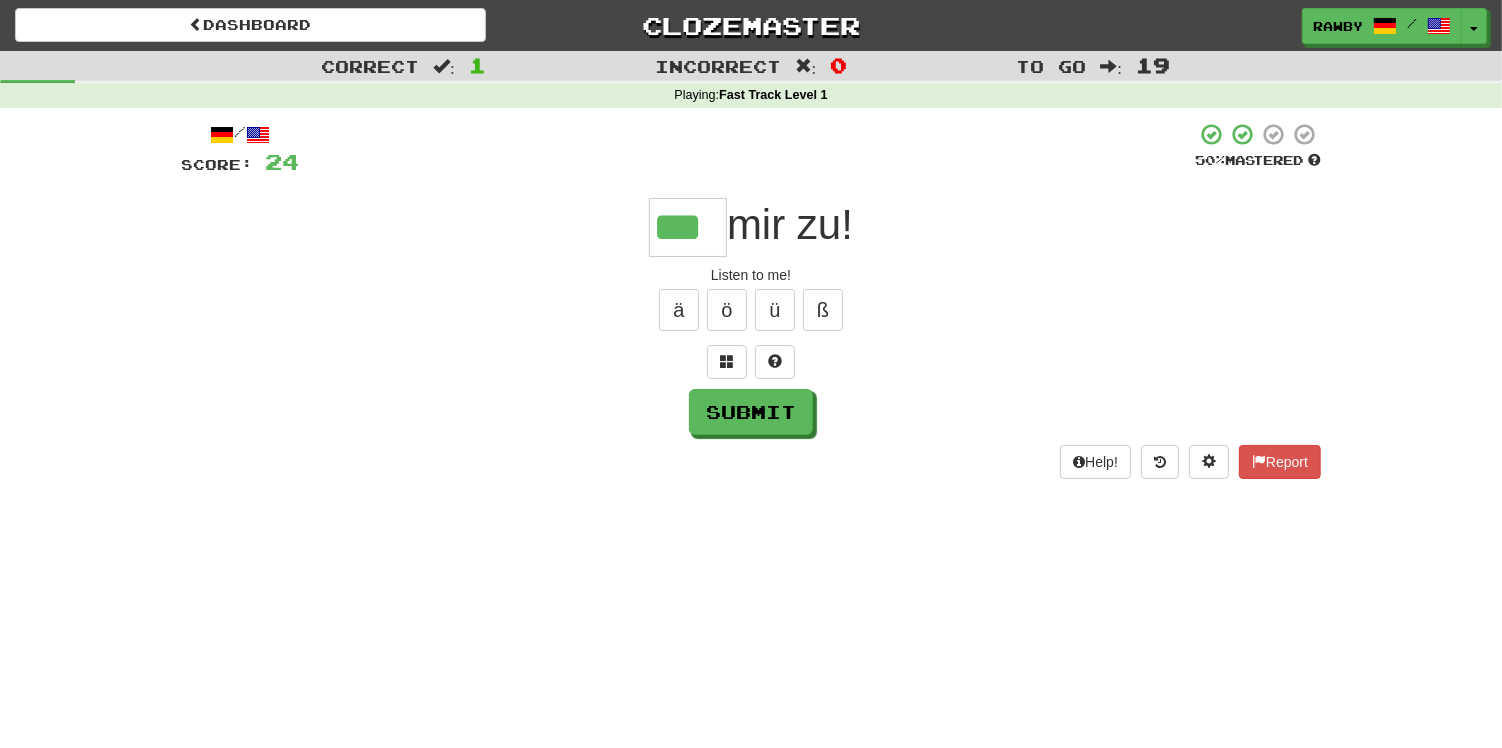 type on "***" 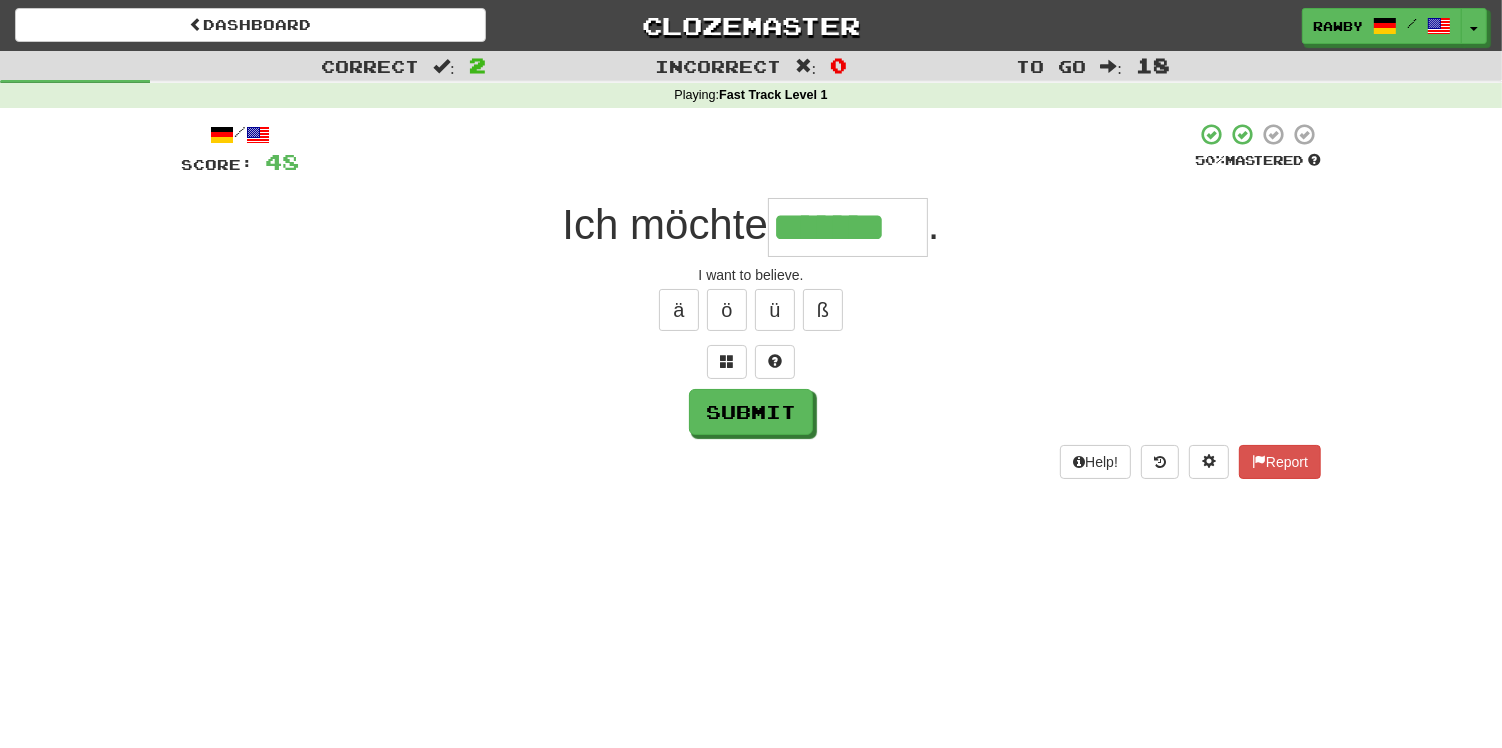 type on "*******" 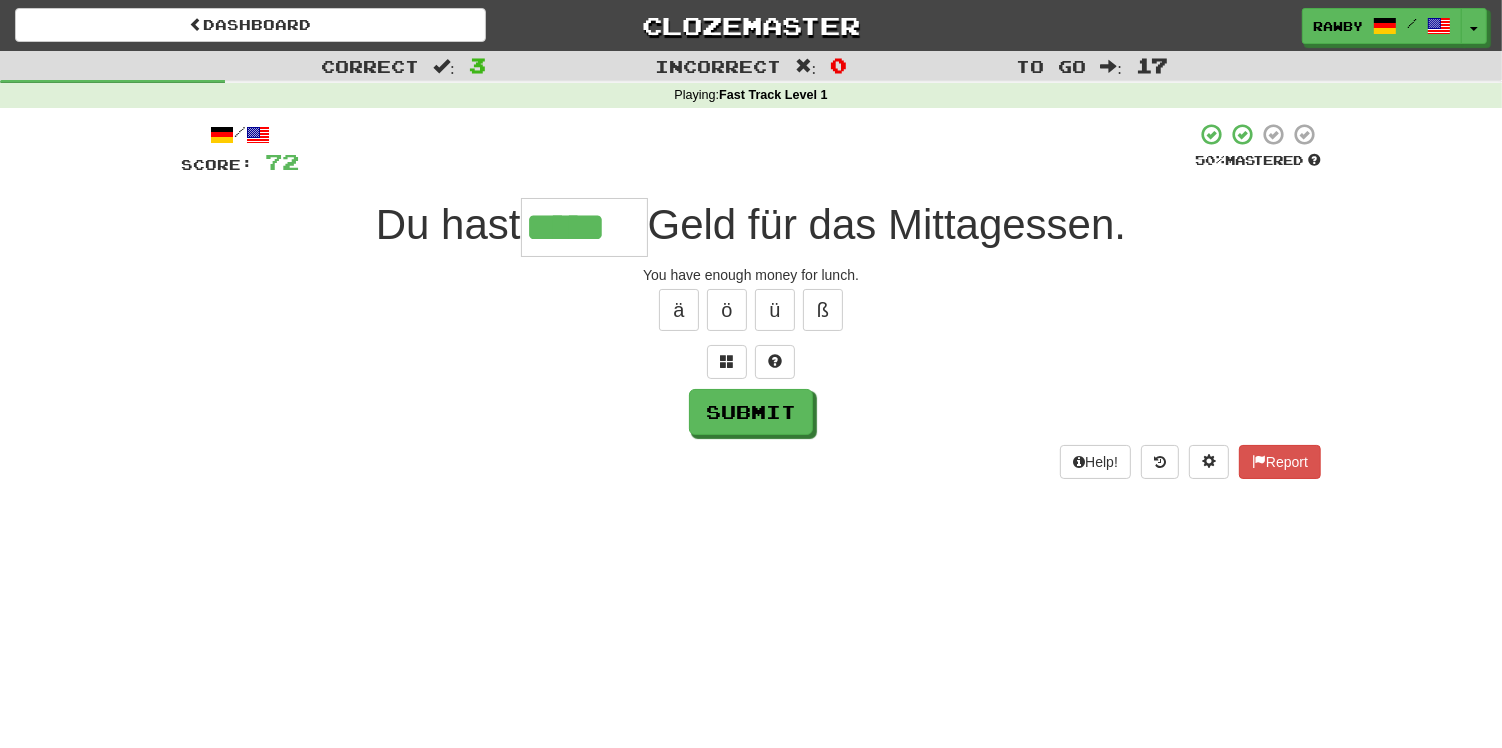 type on "*****" 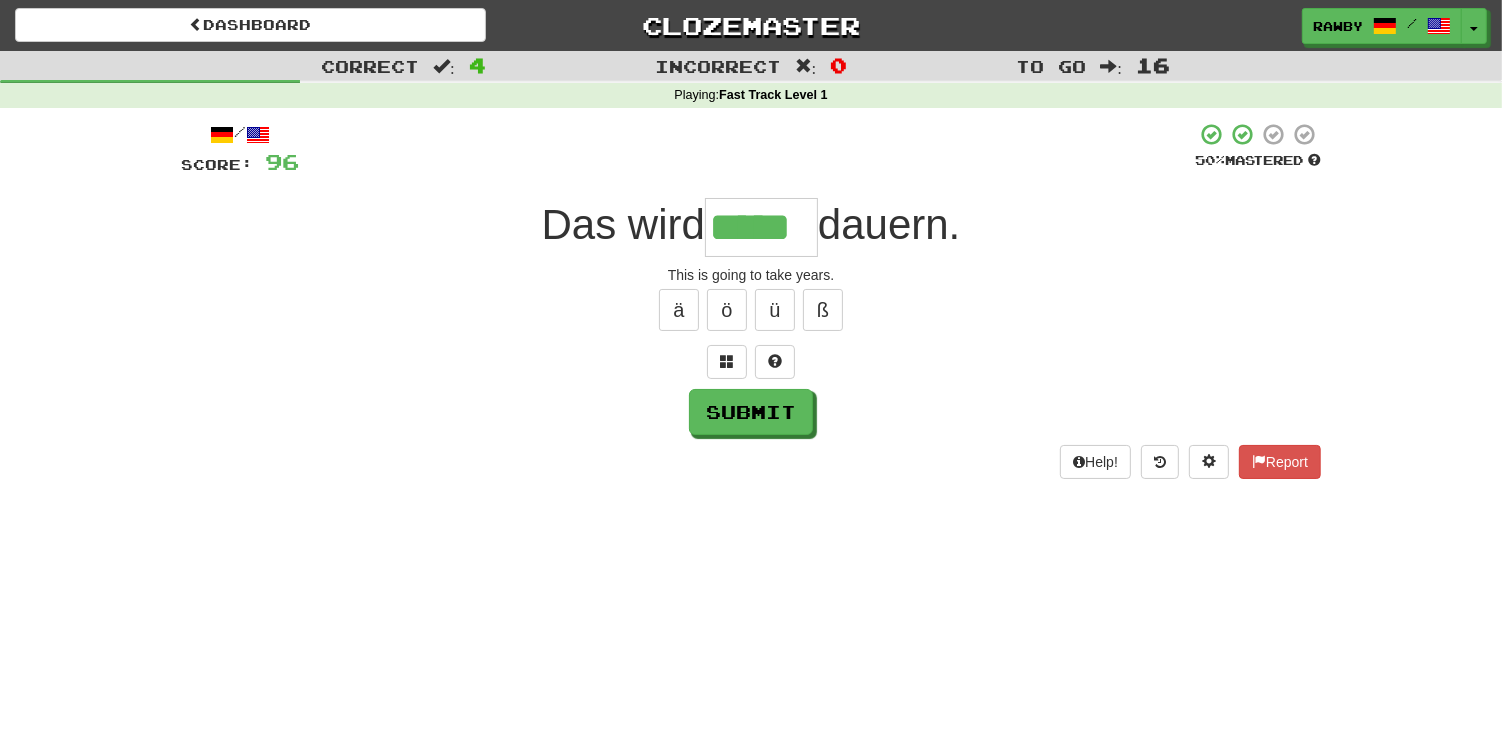 type on "*****" 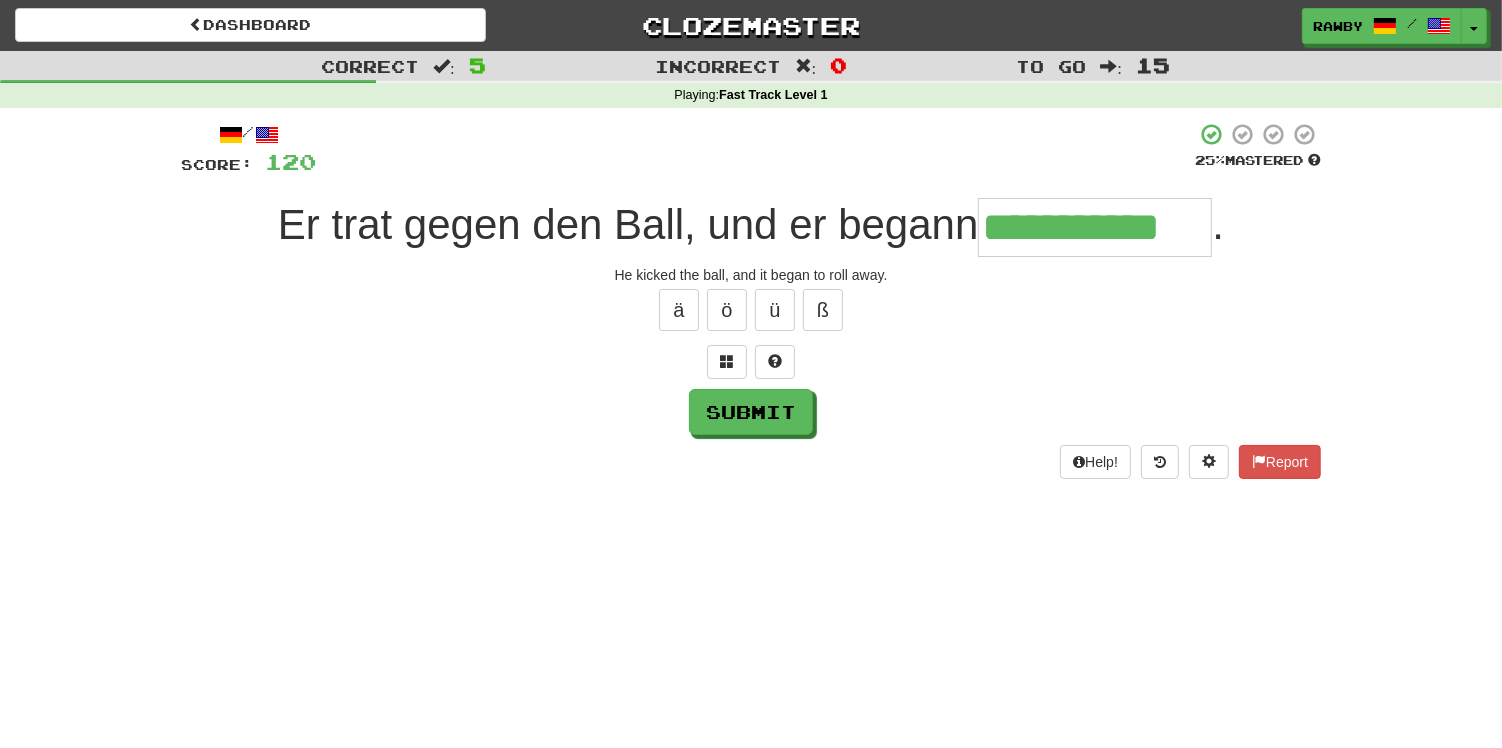type on "**********" 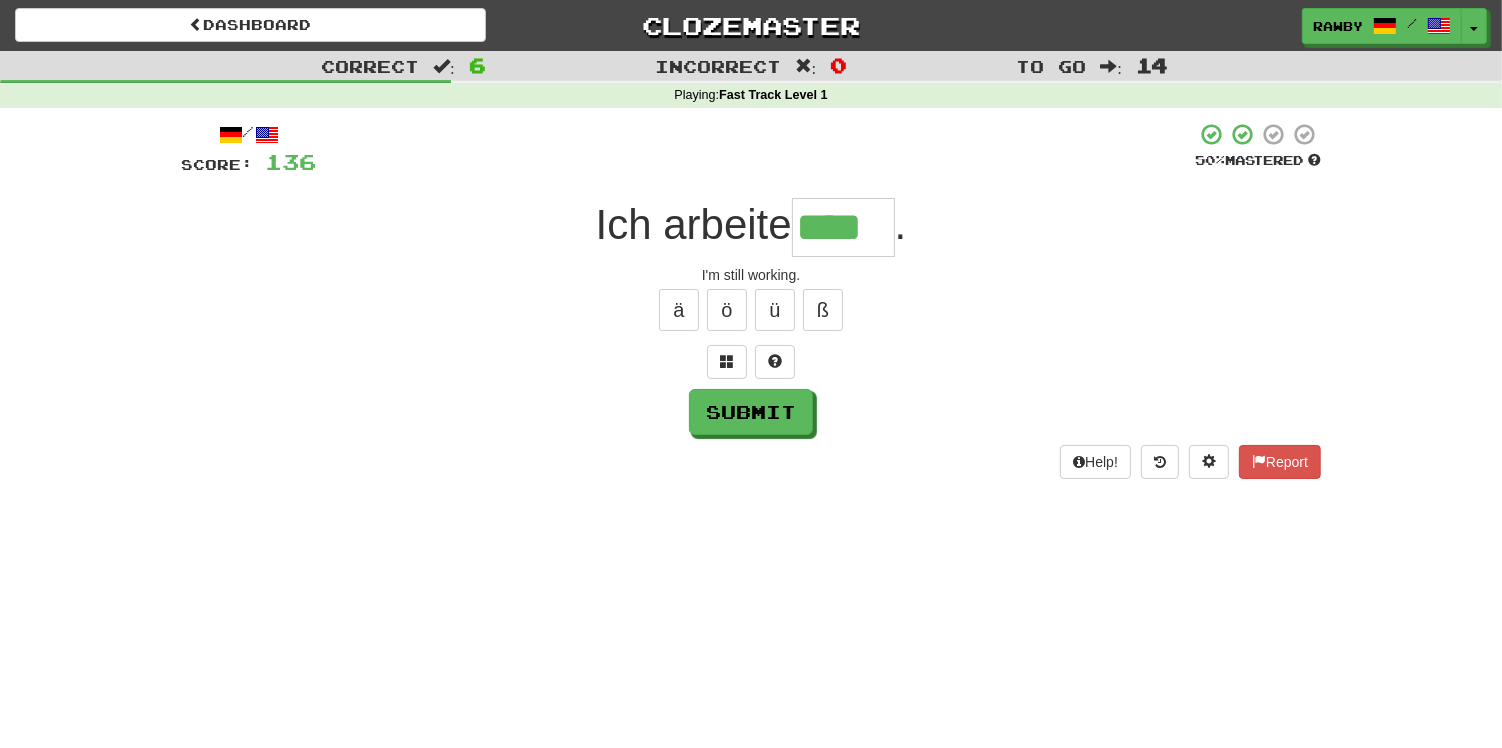 type on "****" 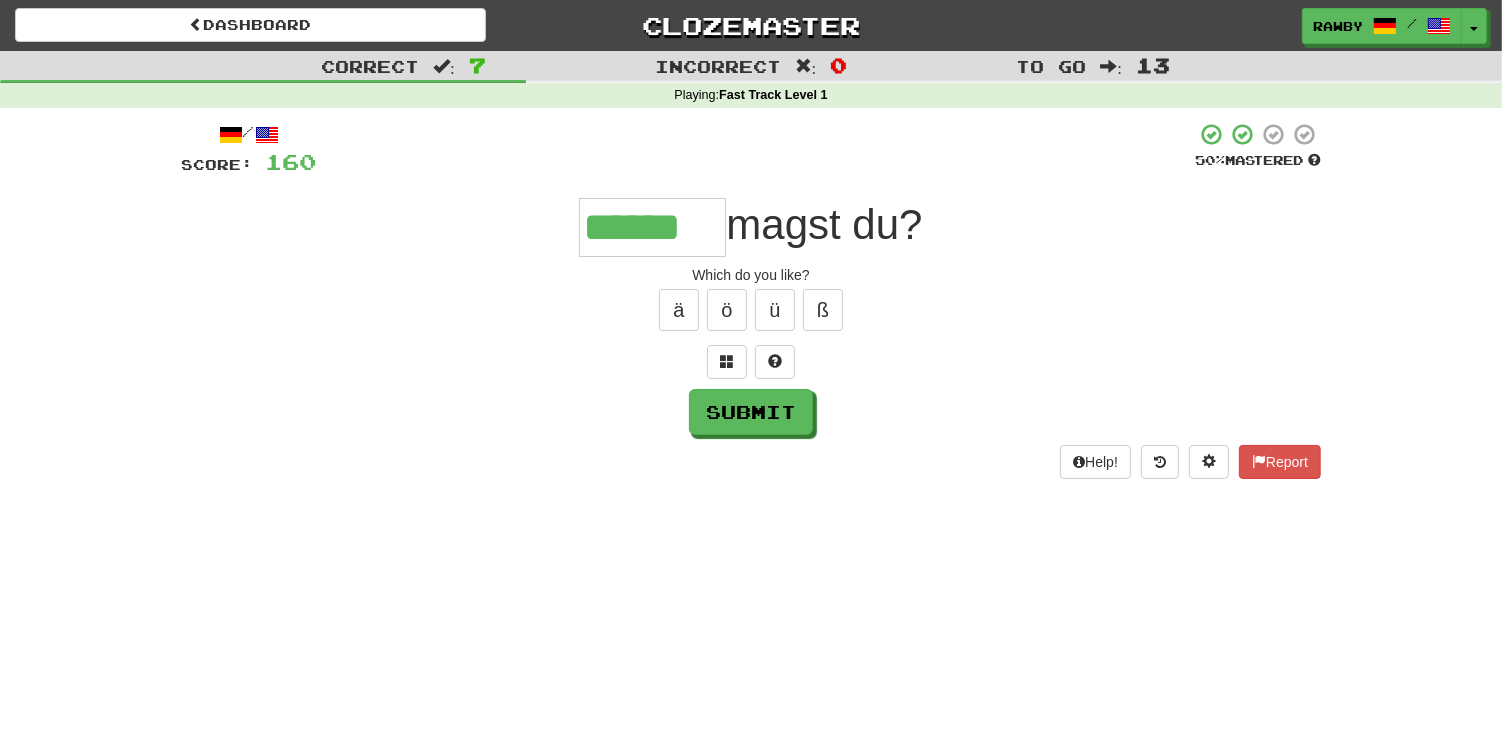 type on "******" 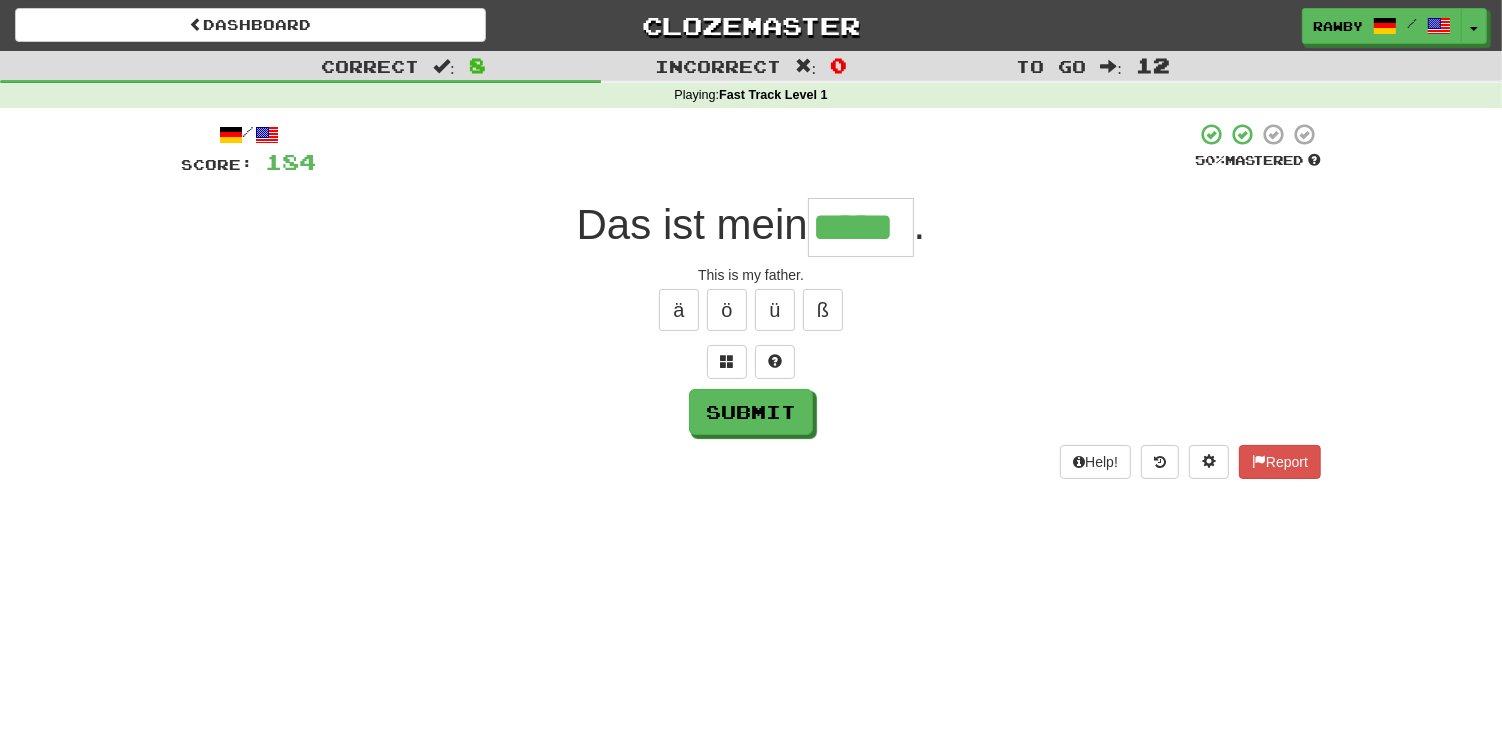 type on "*****" 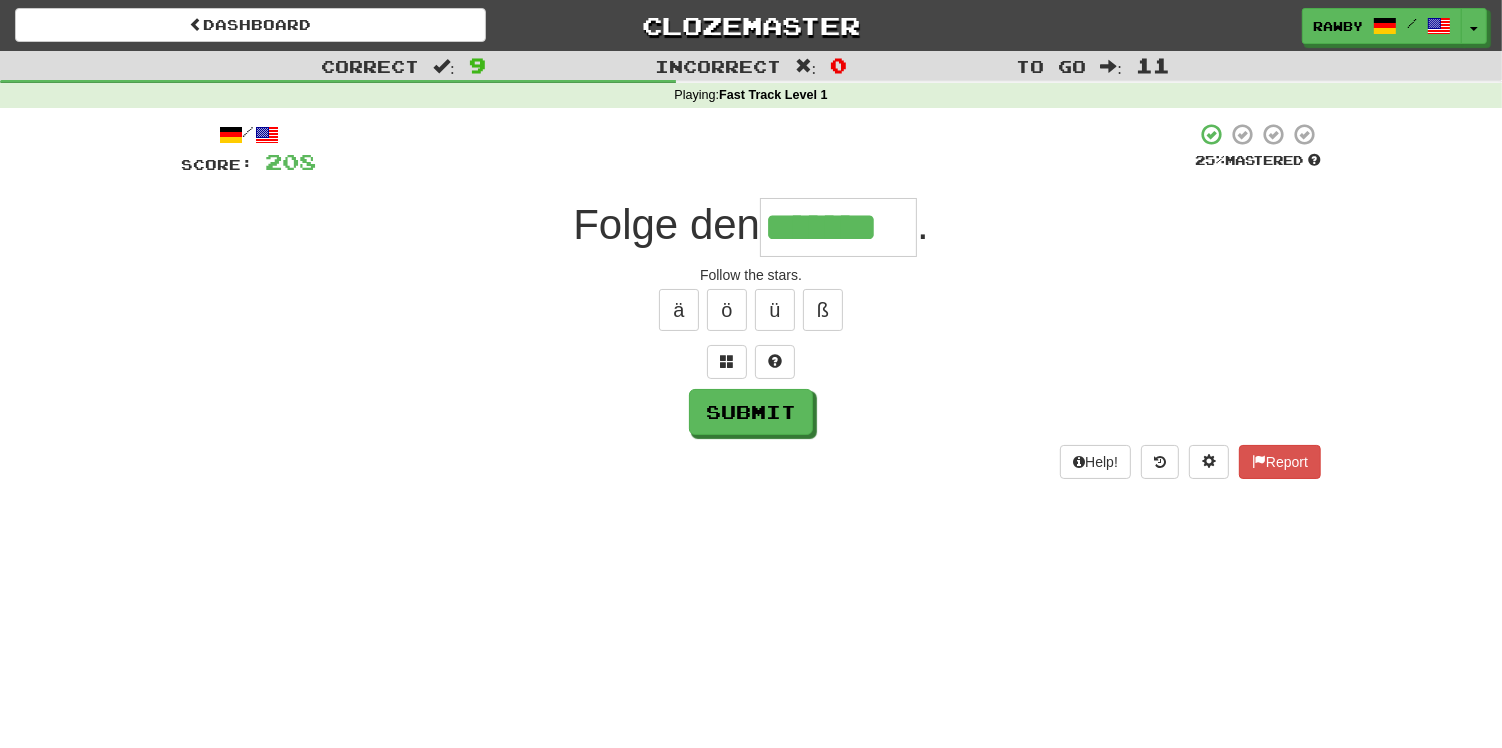 type on "*******" 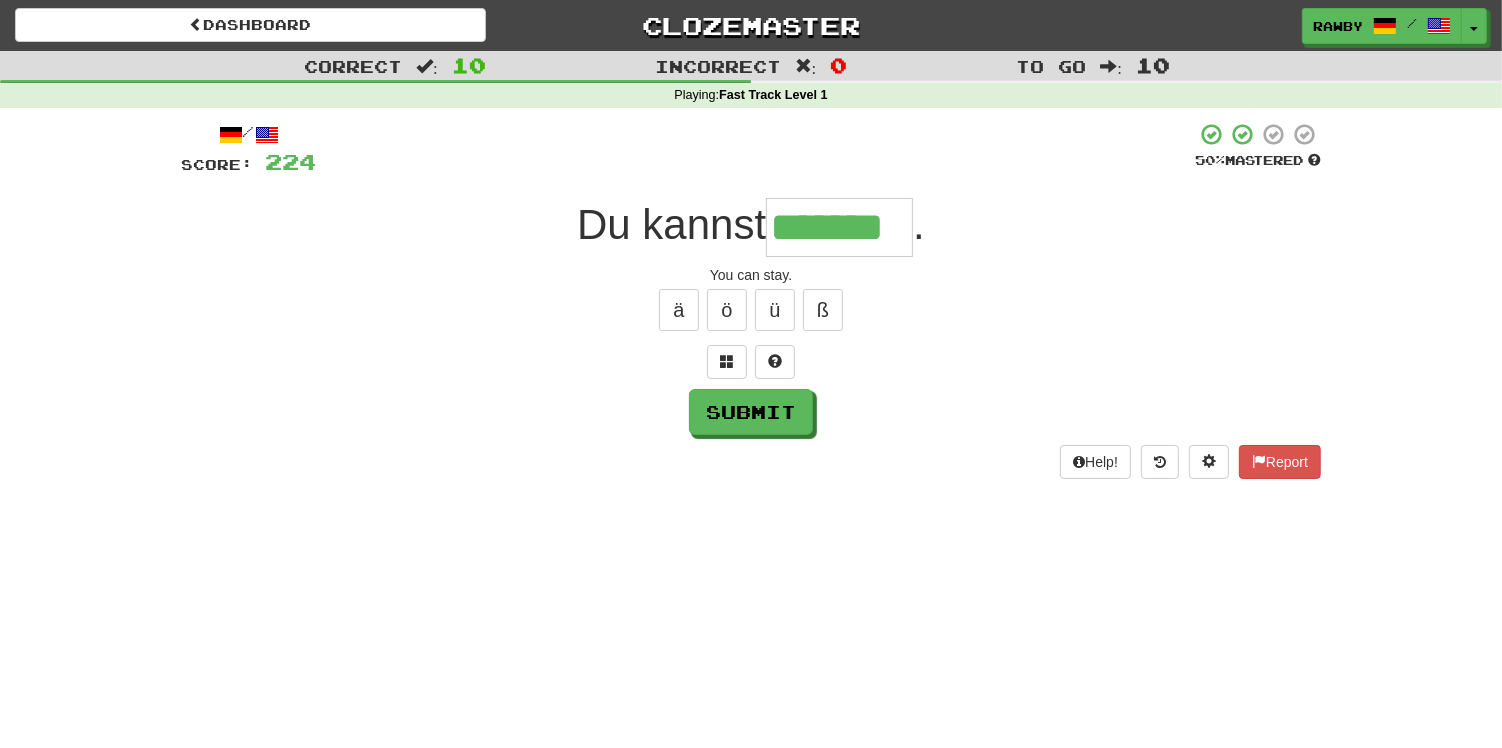 type on "*******" 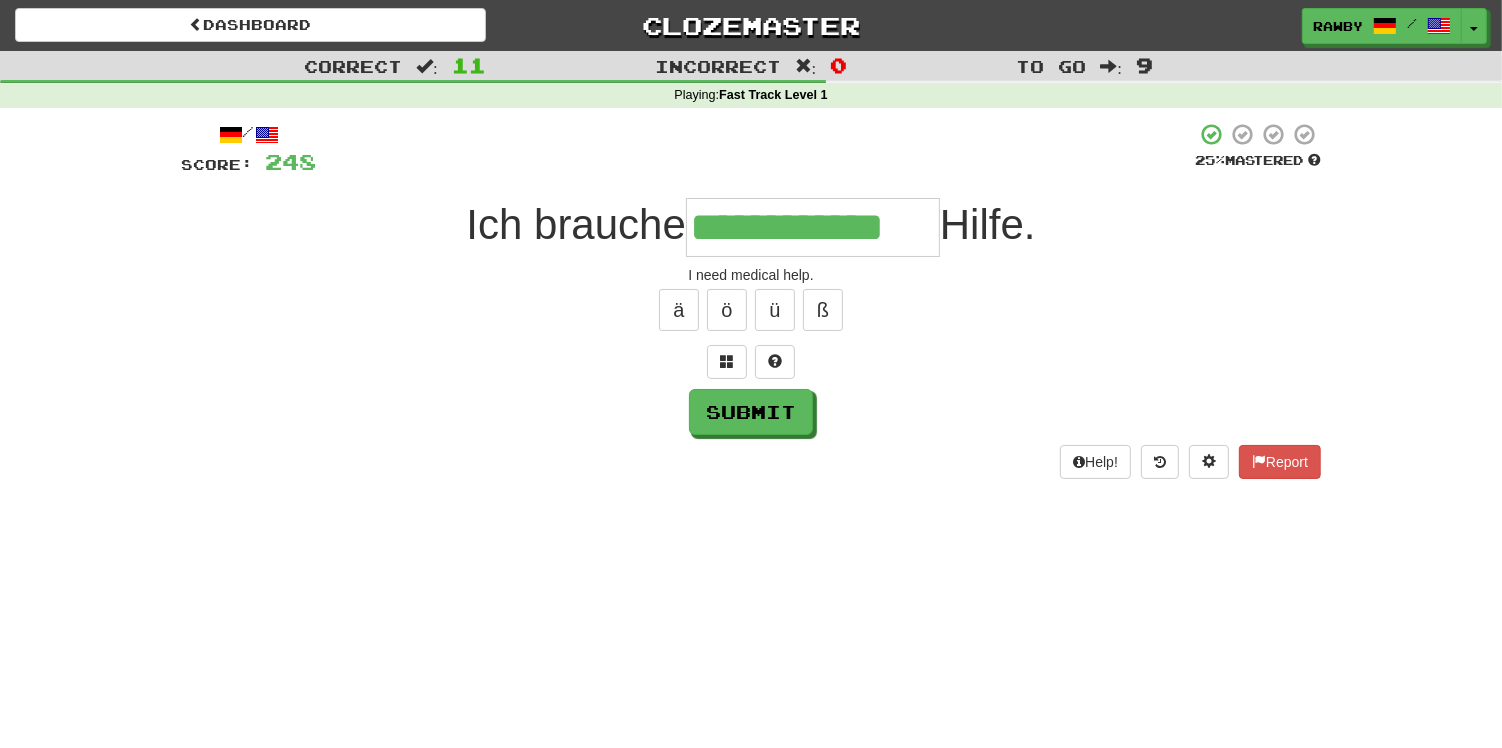 type on "**********" 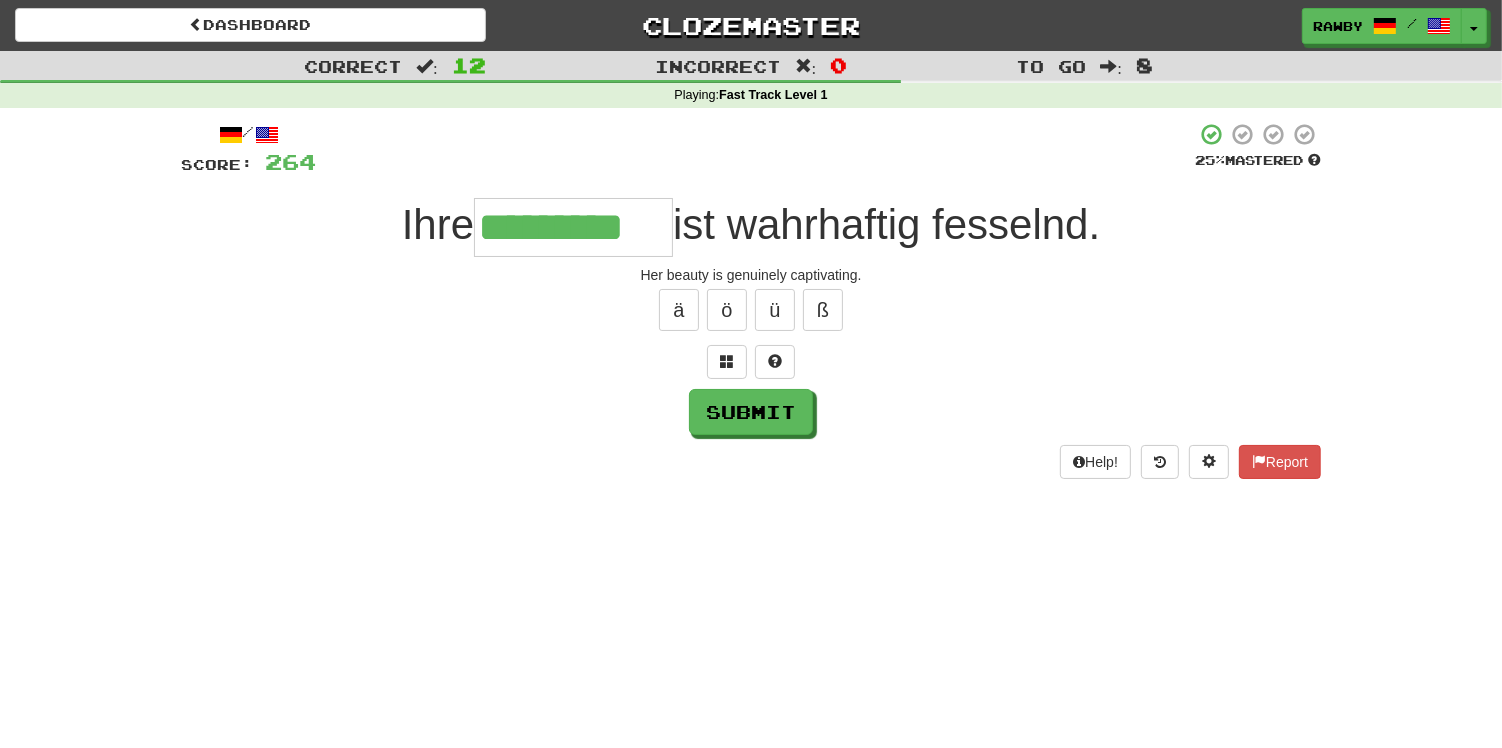 type on "*********" 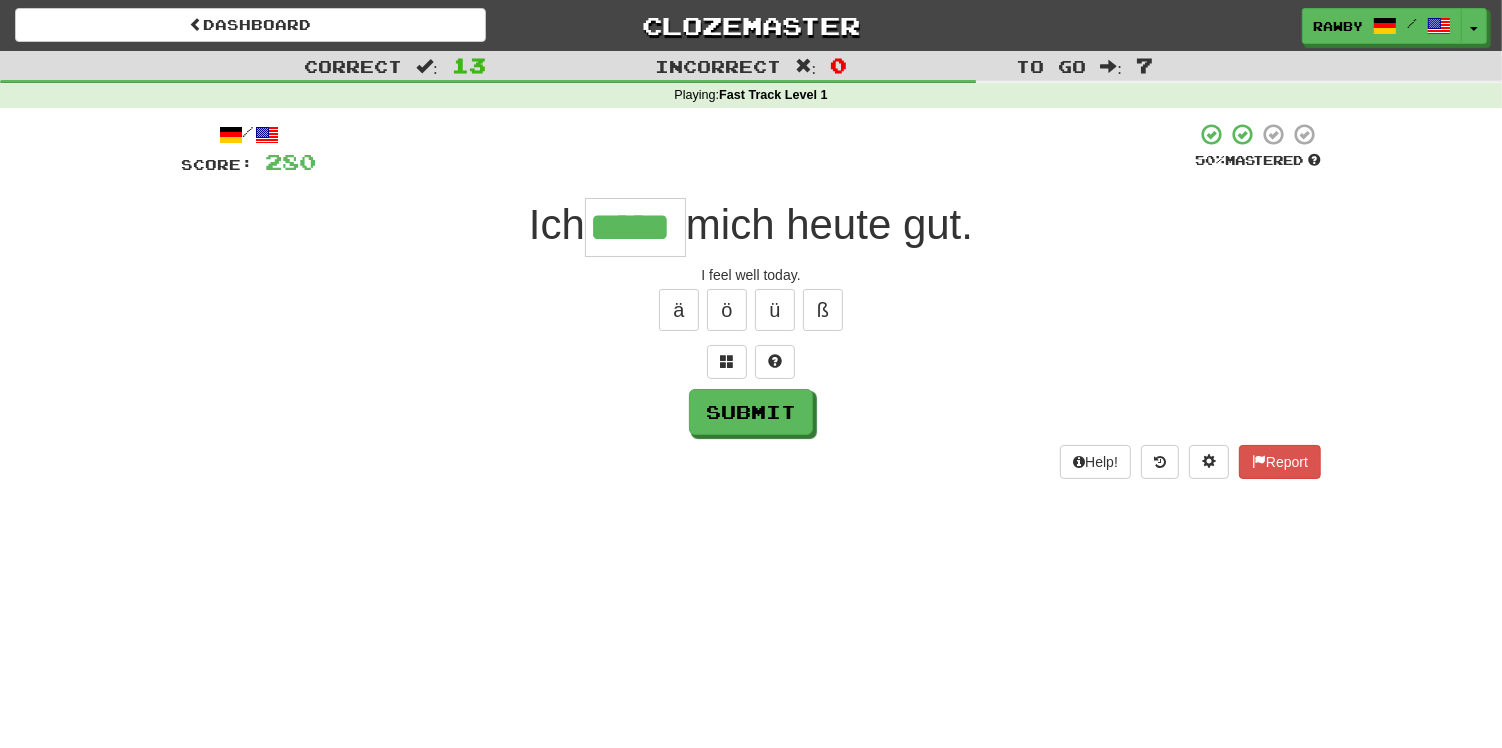 type on "*****" 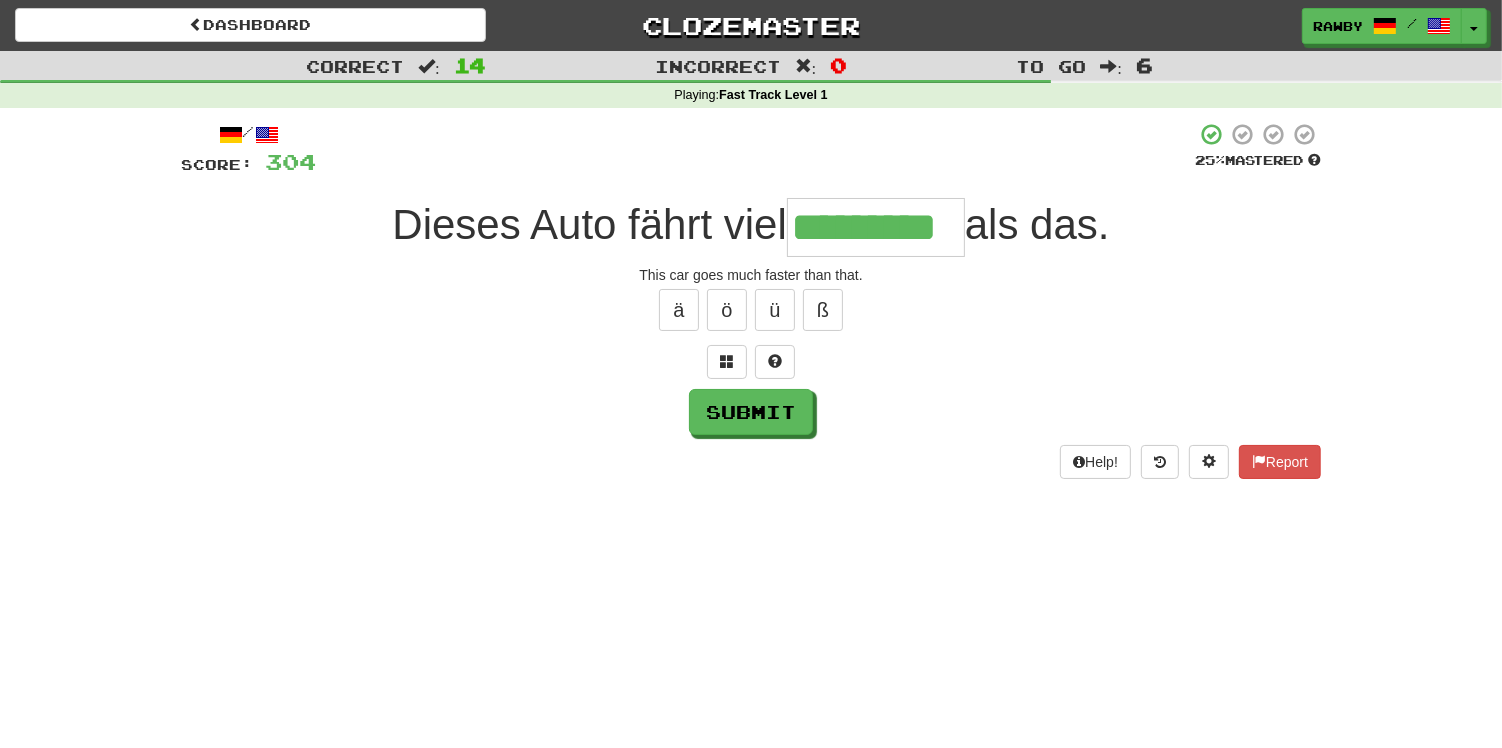 type on "*********" 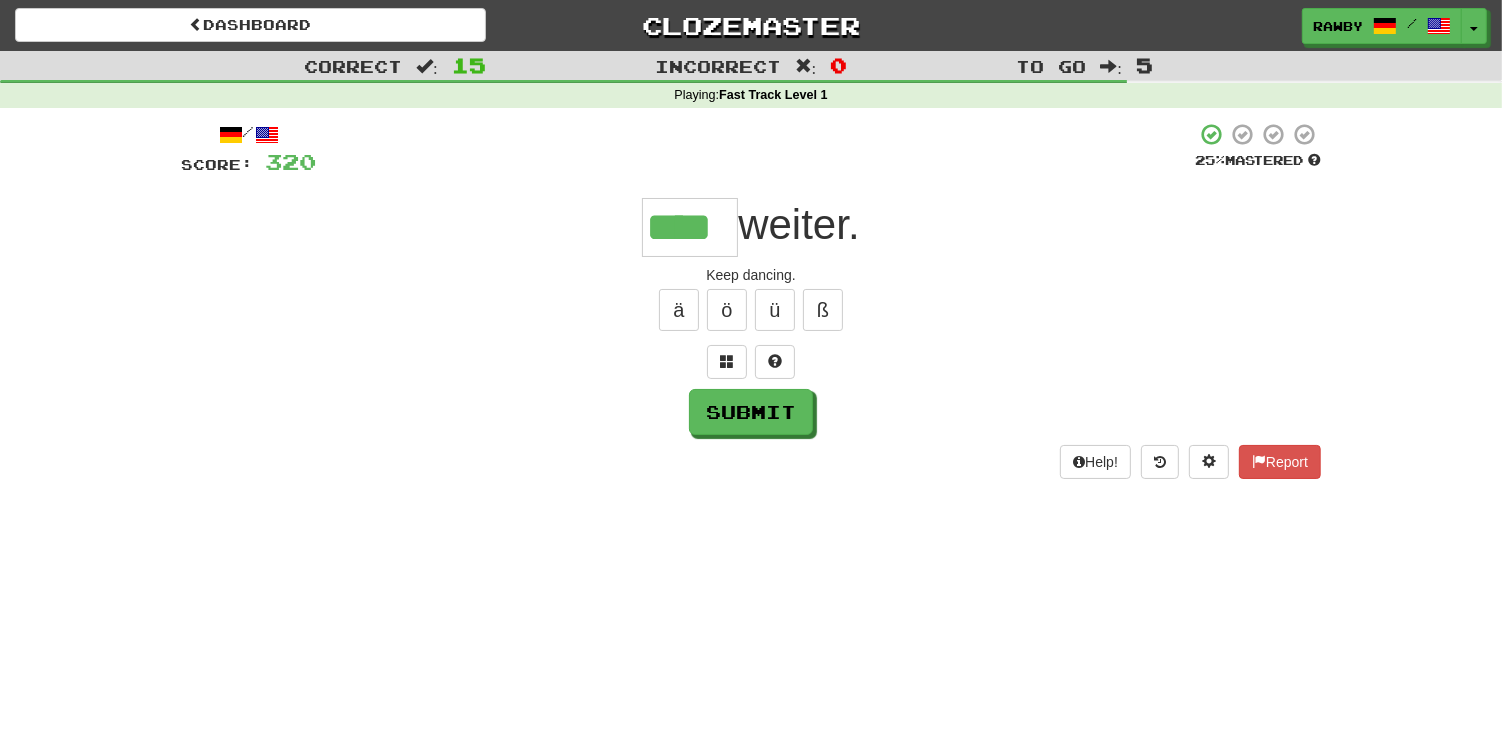 type on "****" 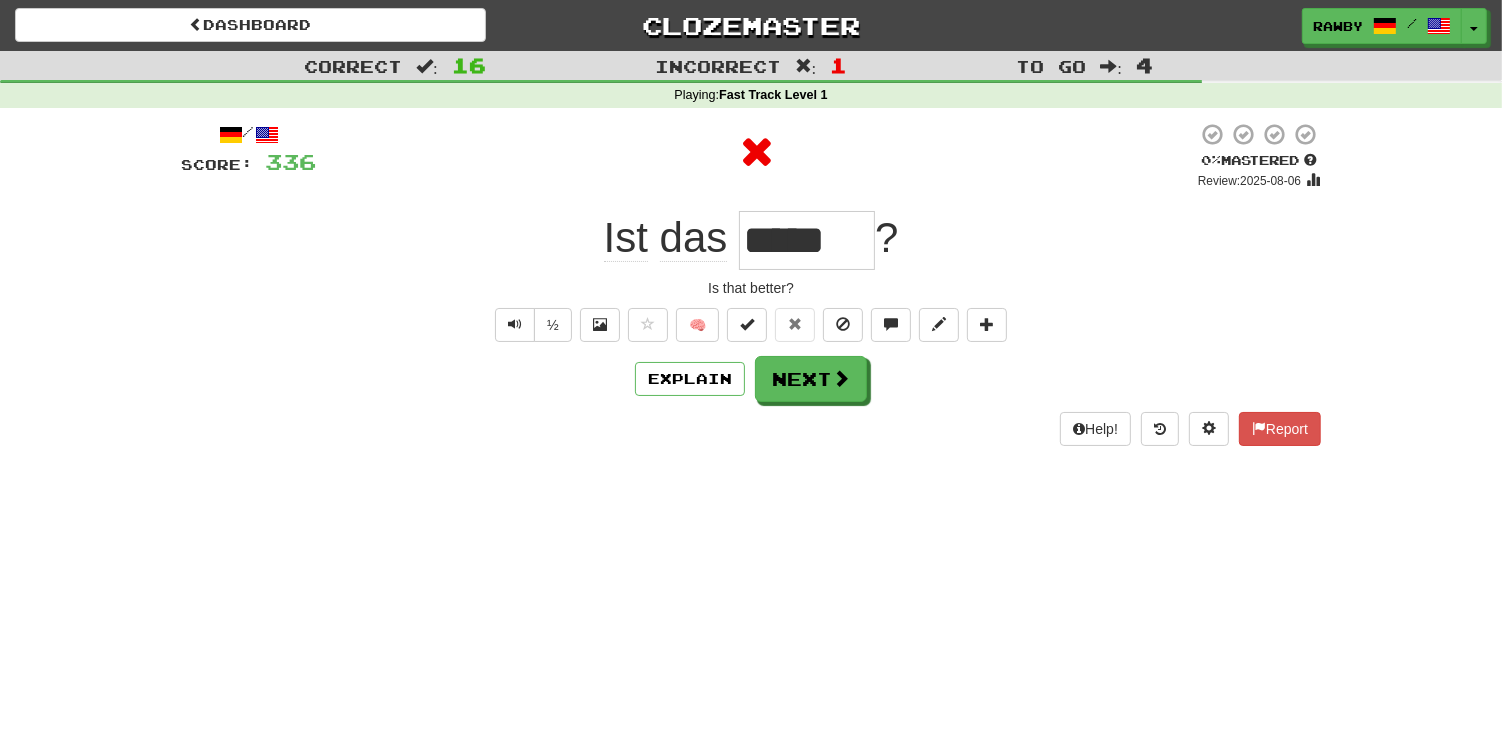 type on "******" 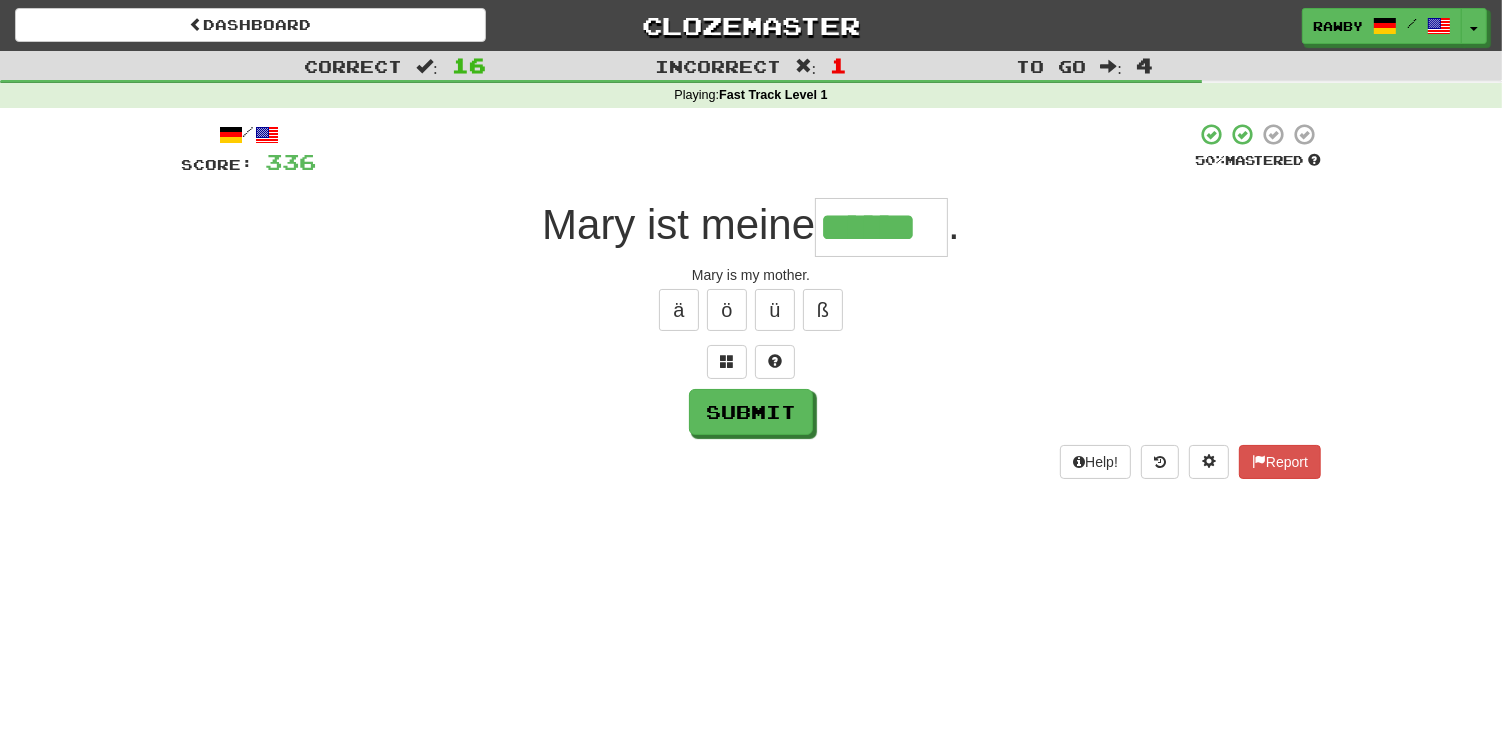 type on "******" 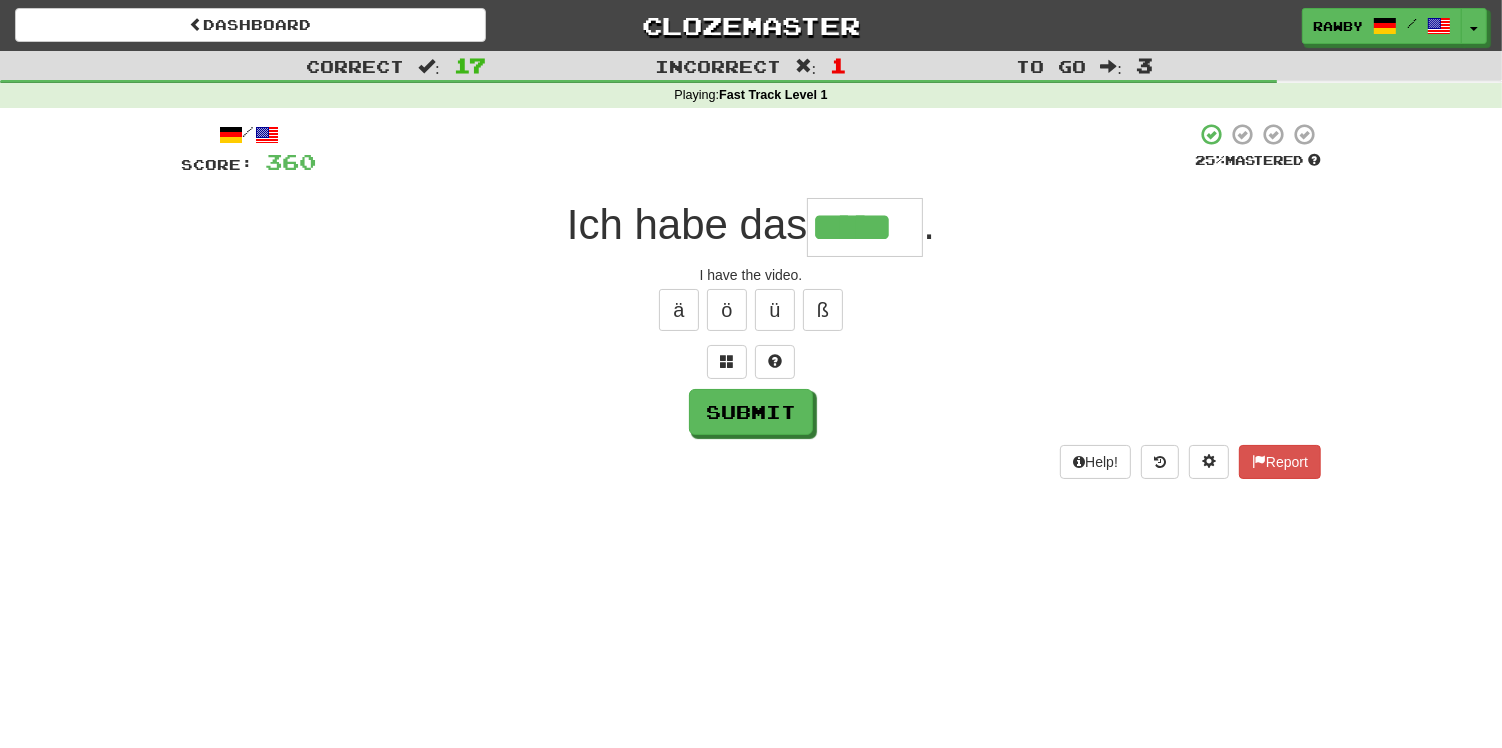 type on "*****" 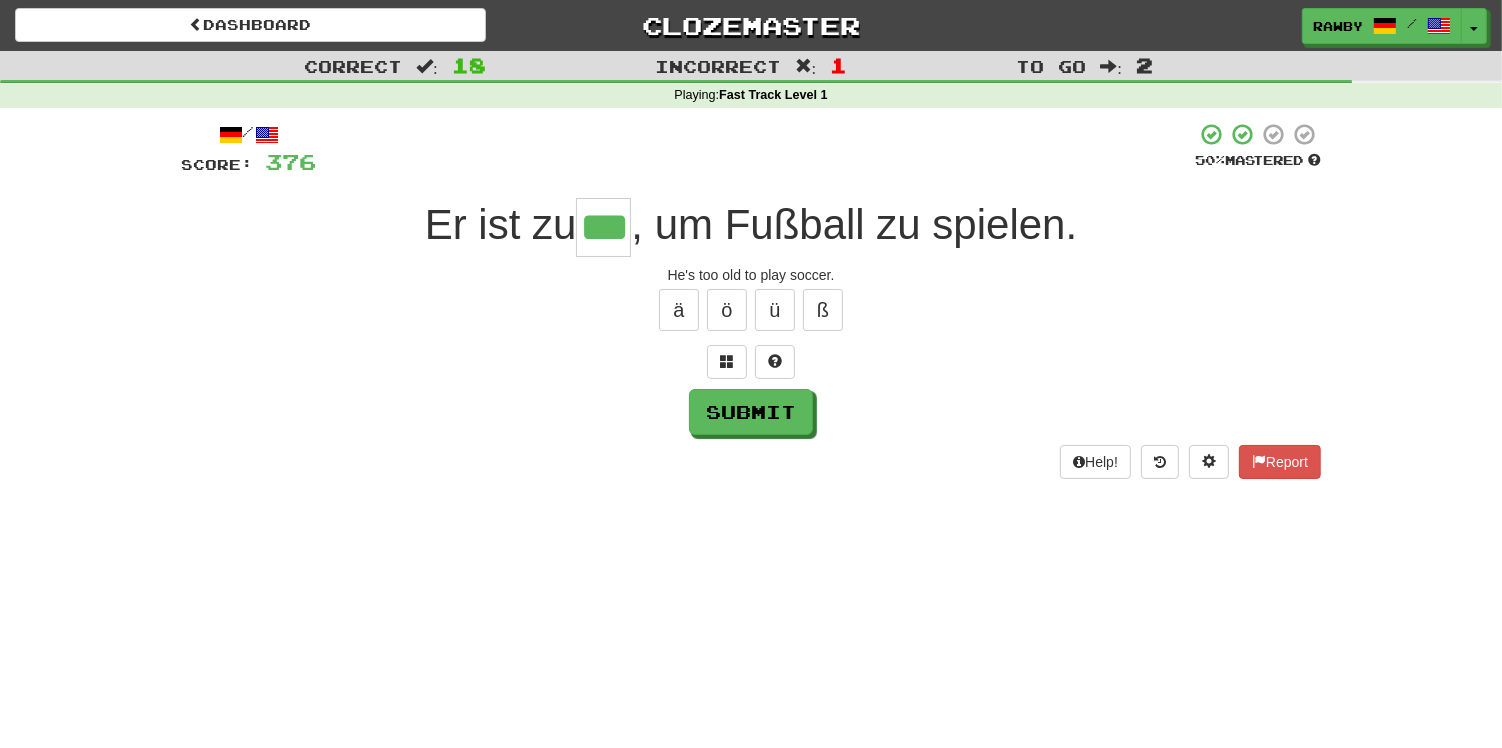type on "***" 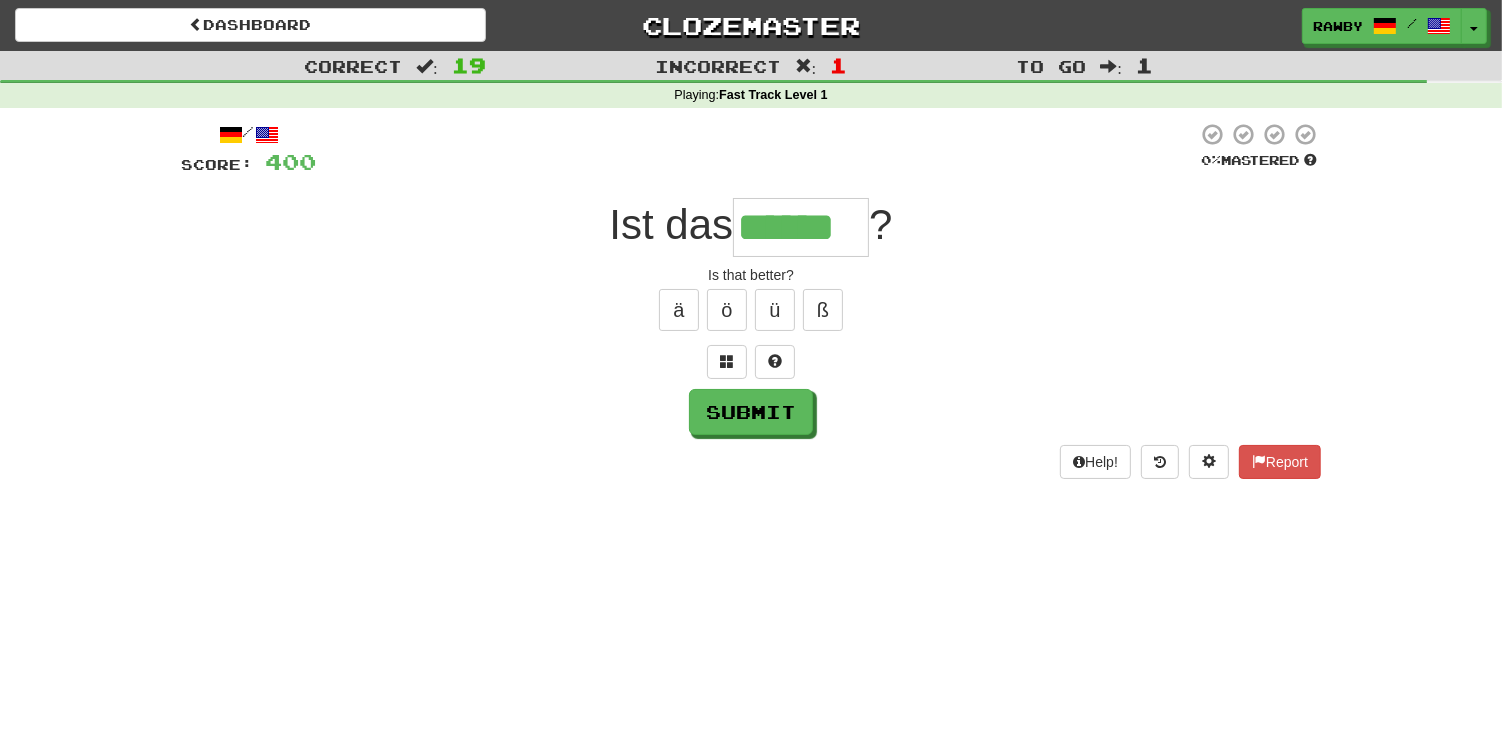scroll, scrollTop: 0, scrollLeft: 0, axis: both 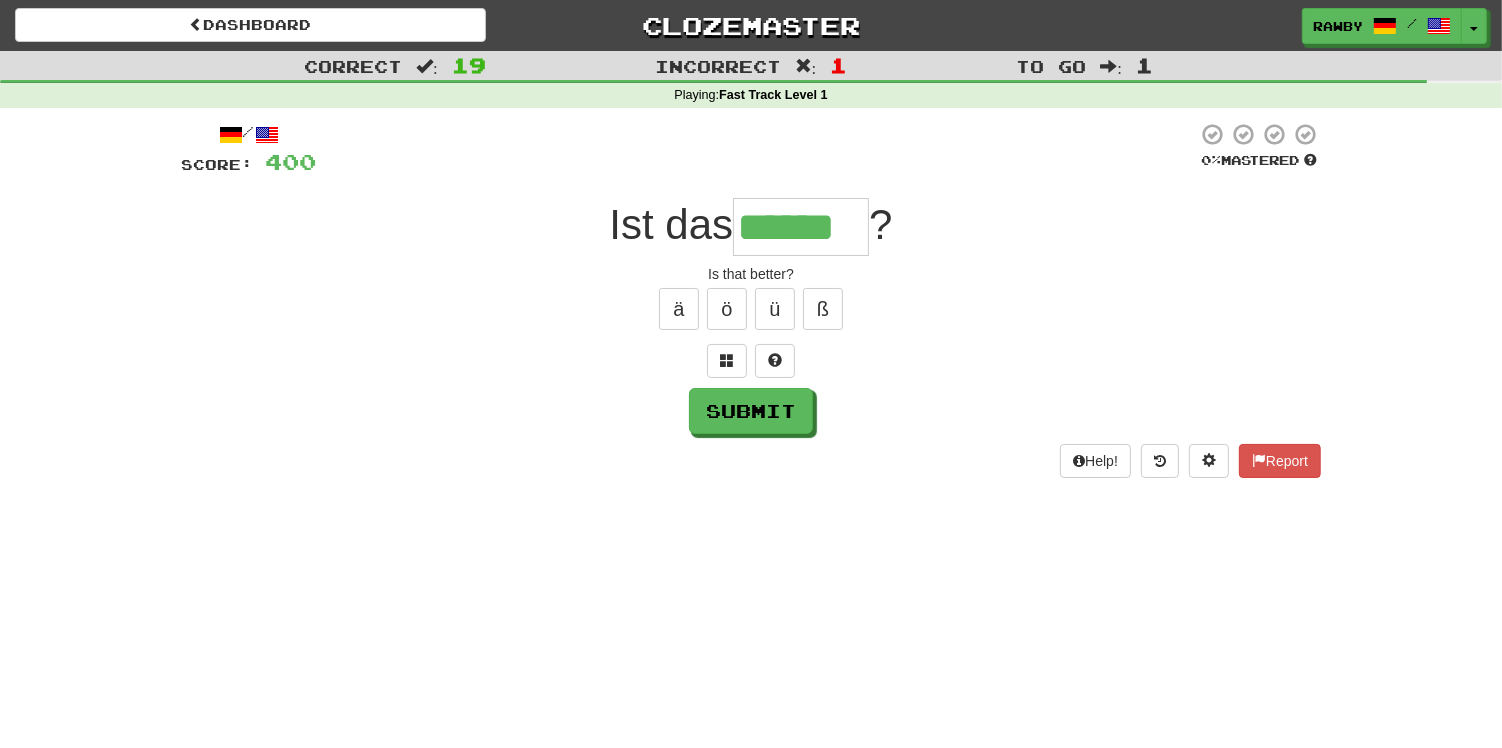 type on "******" 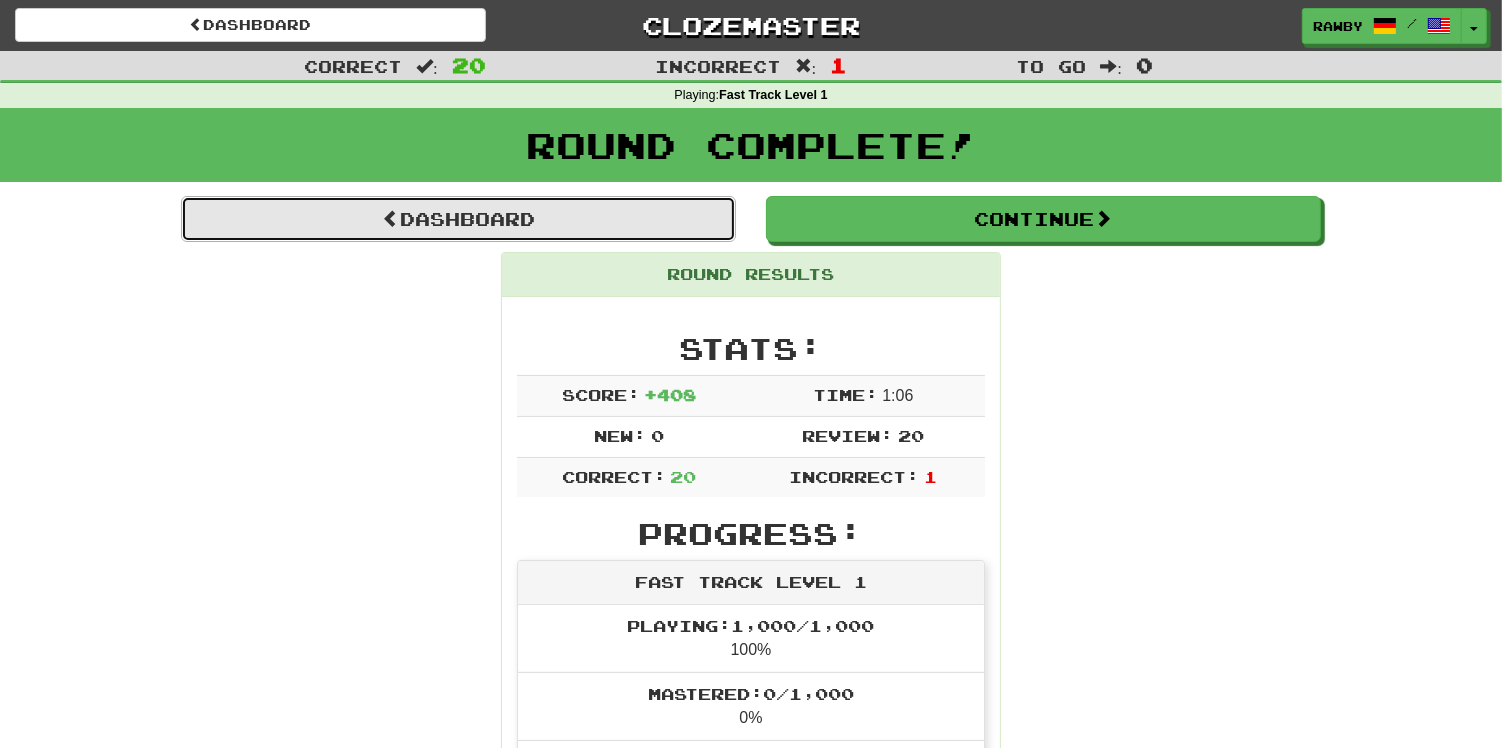 click on "Dashboard" at bounding box center [458, 219] 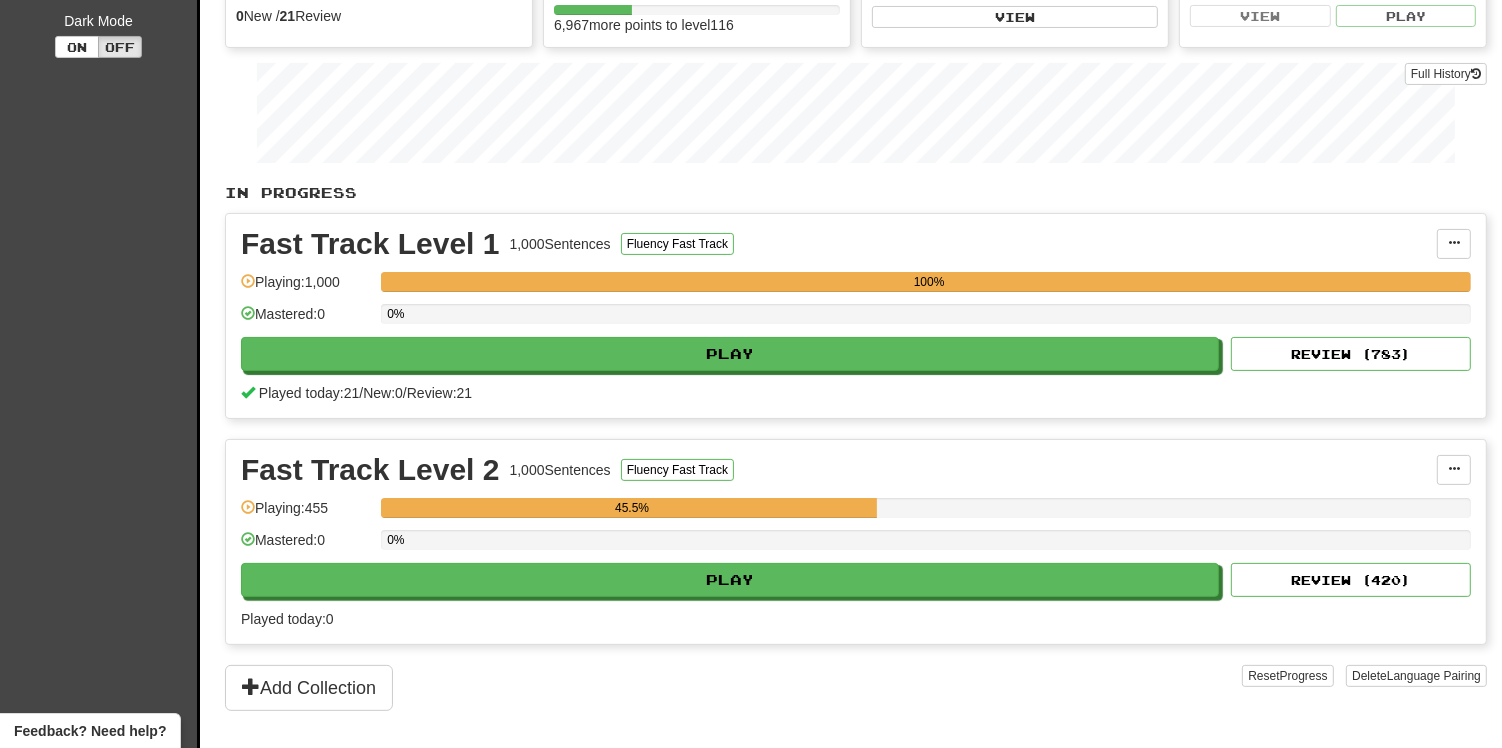 scroll, scrollTop: 326, scrollLeft: 0, axis: vertical 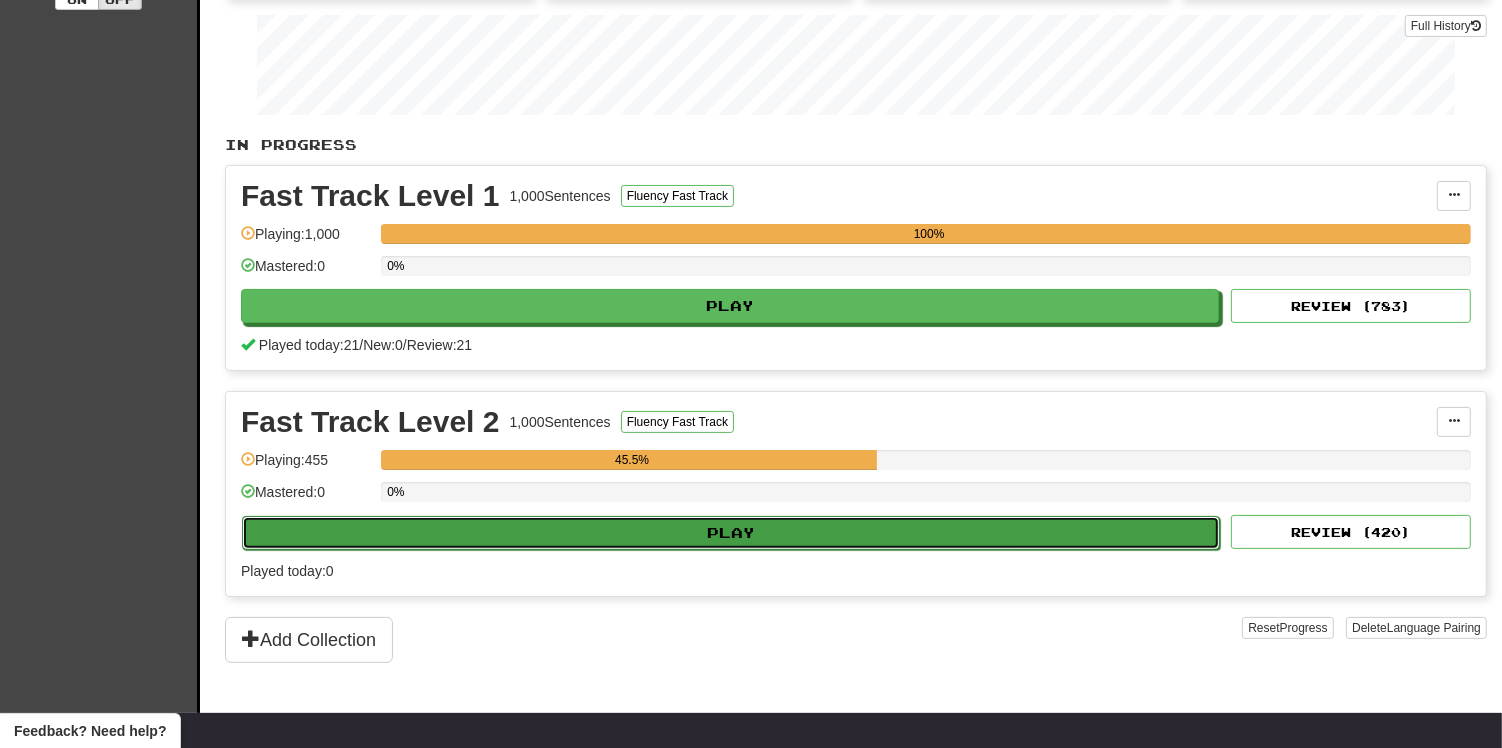 click on "Play" at bounding box center (731, 533) 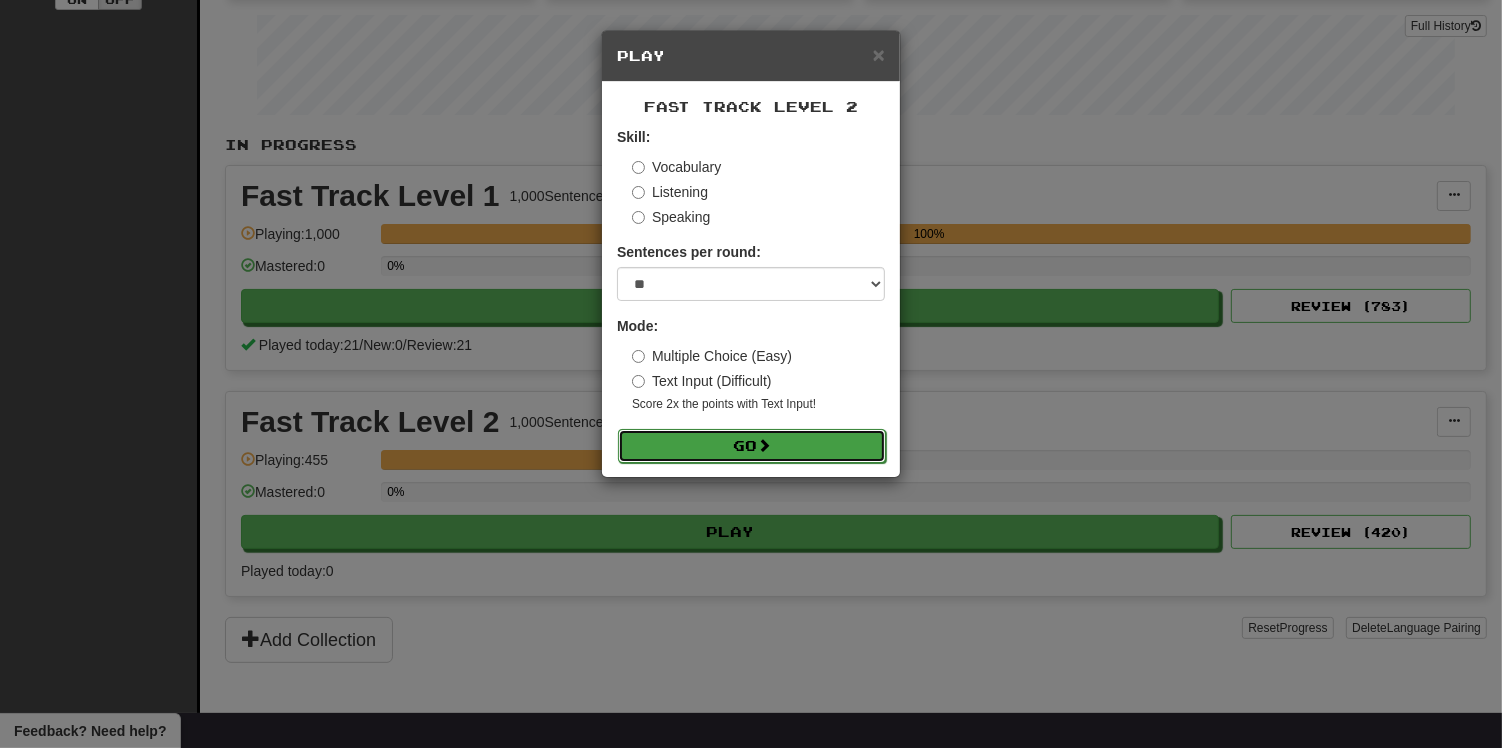 click on "Go" at bounding box center (752, 446) 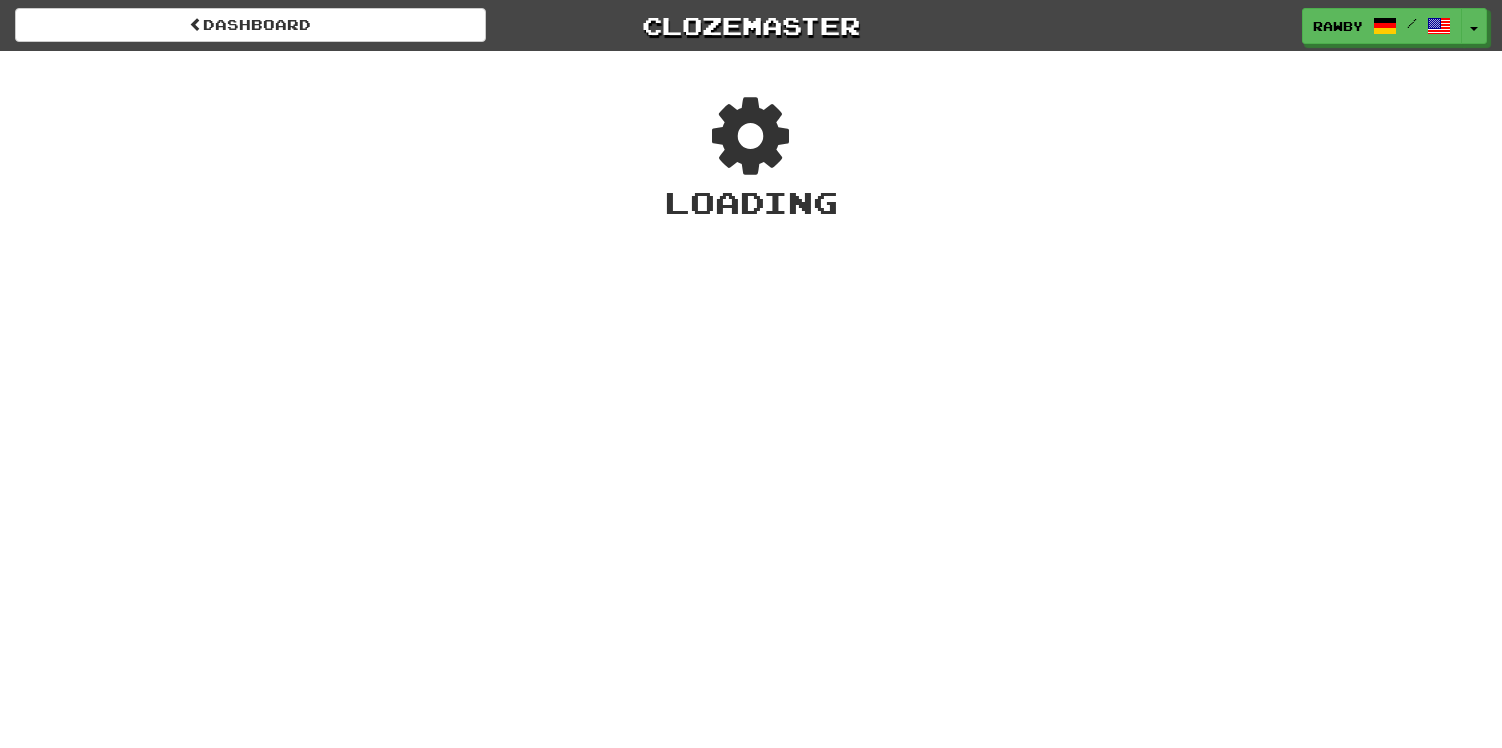 scroll, scrollTop: 0, scrollLeft: 0, axis: both 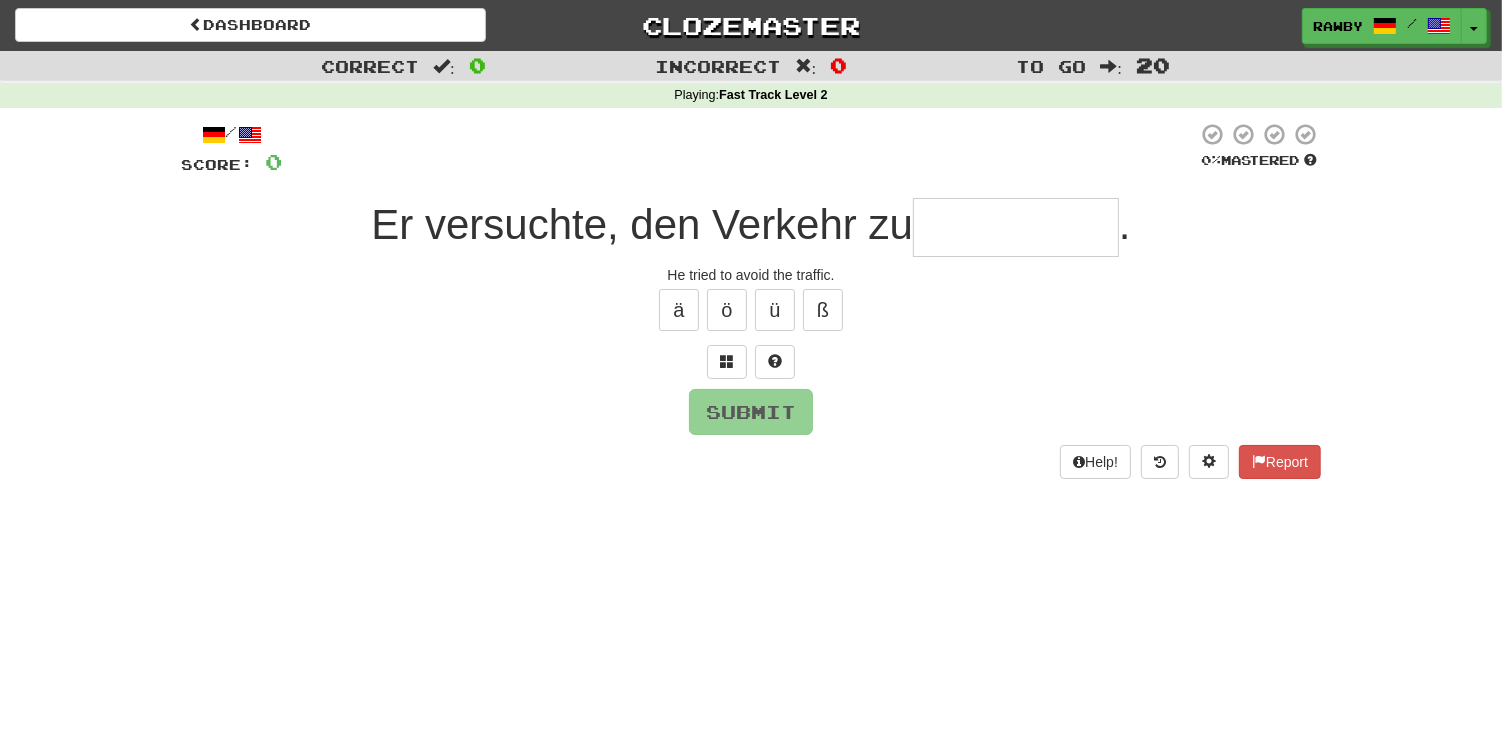 type on "*********" 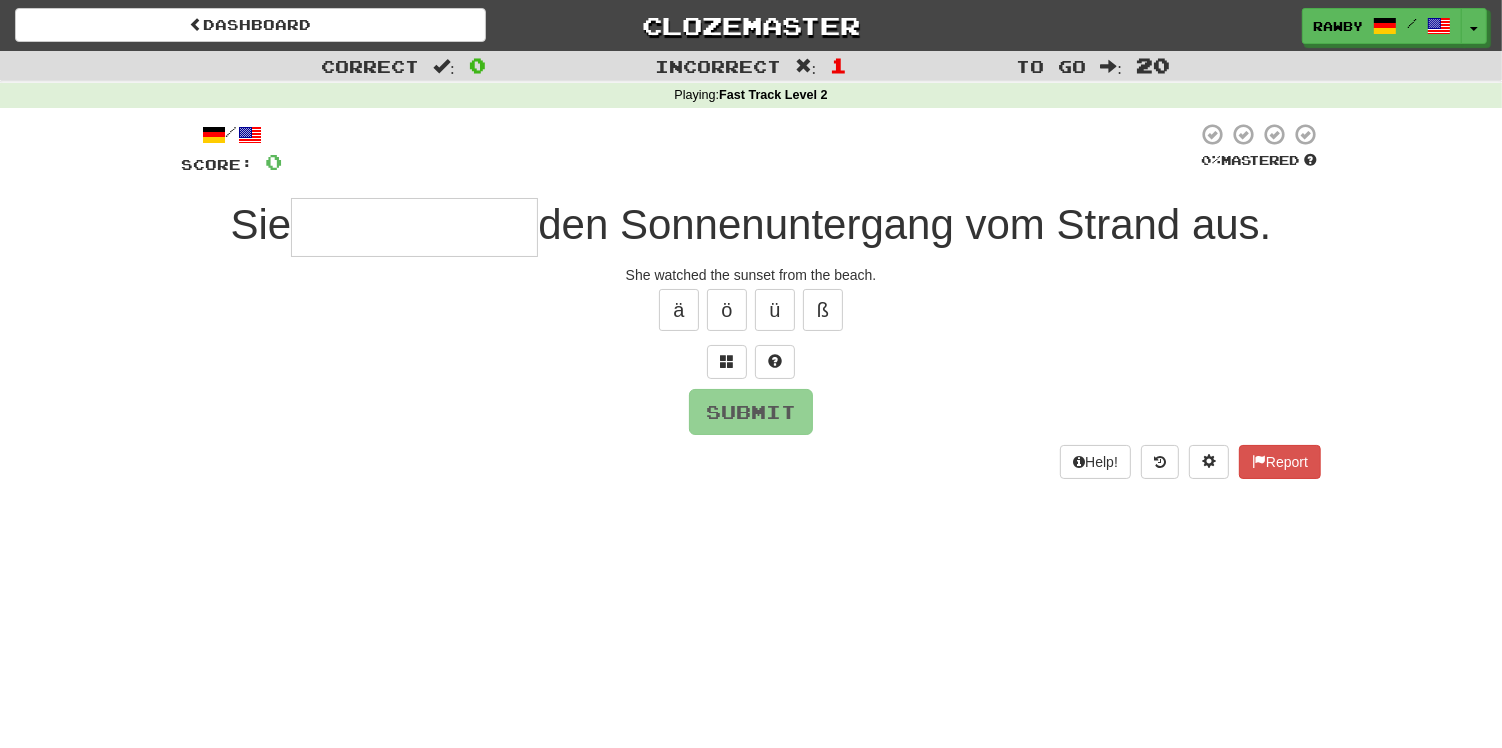 type on "*" 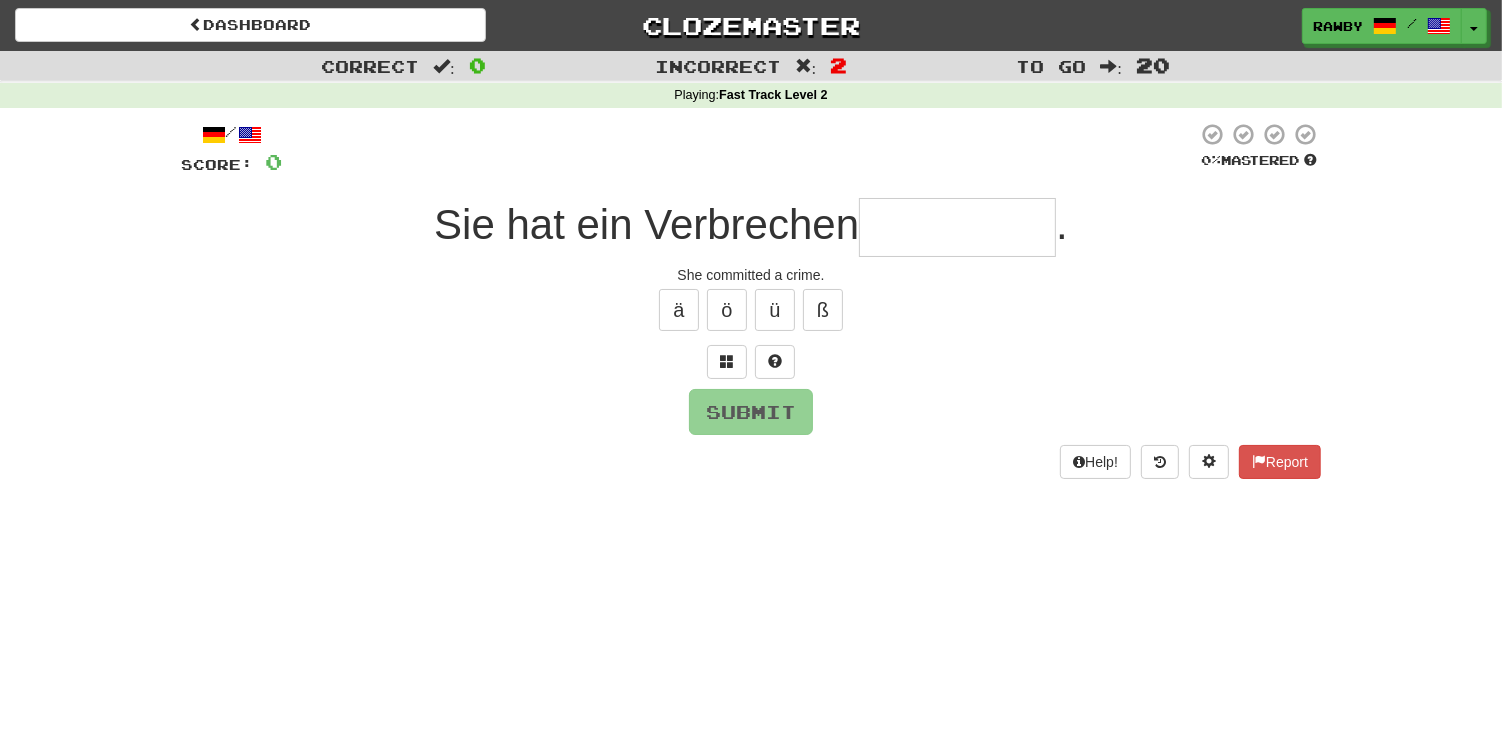 type on "*" 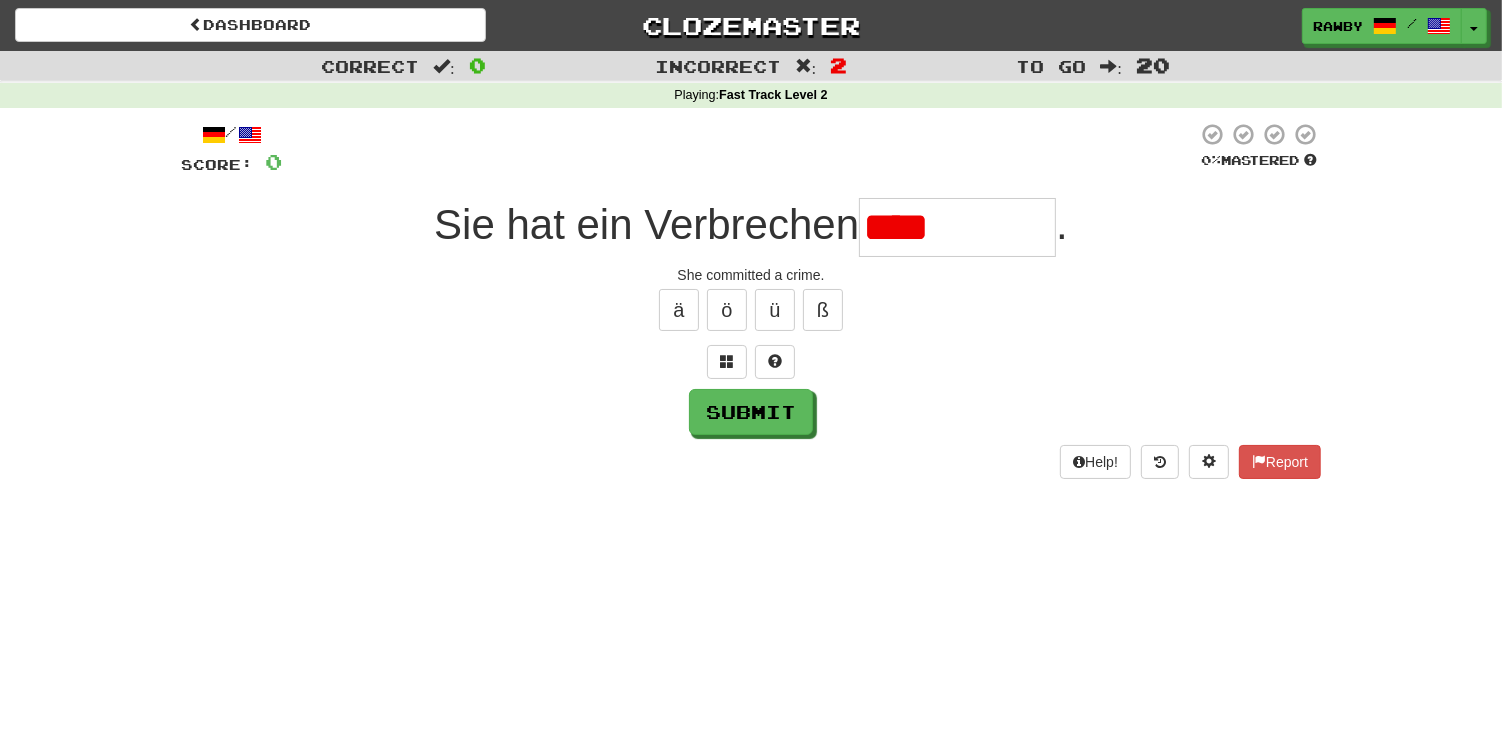 type on "********" 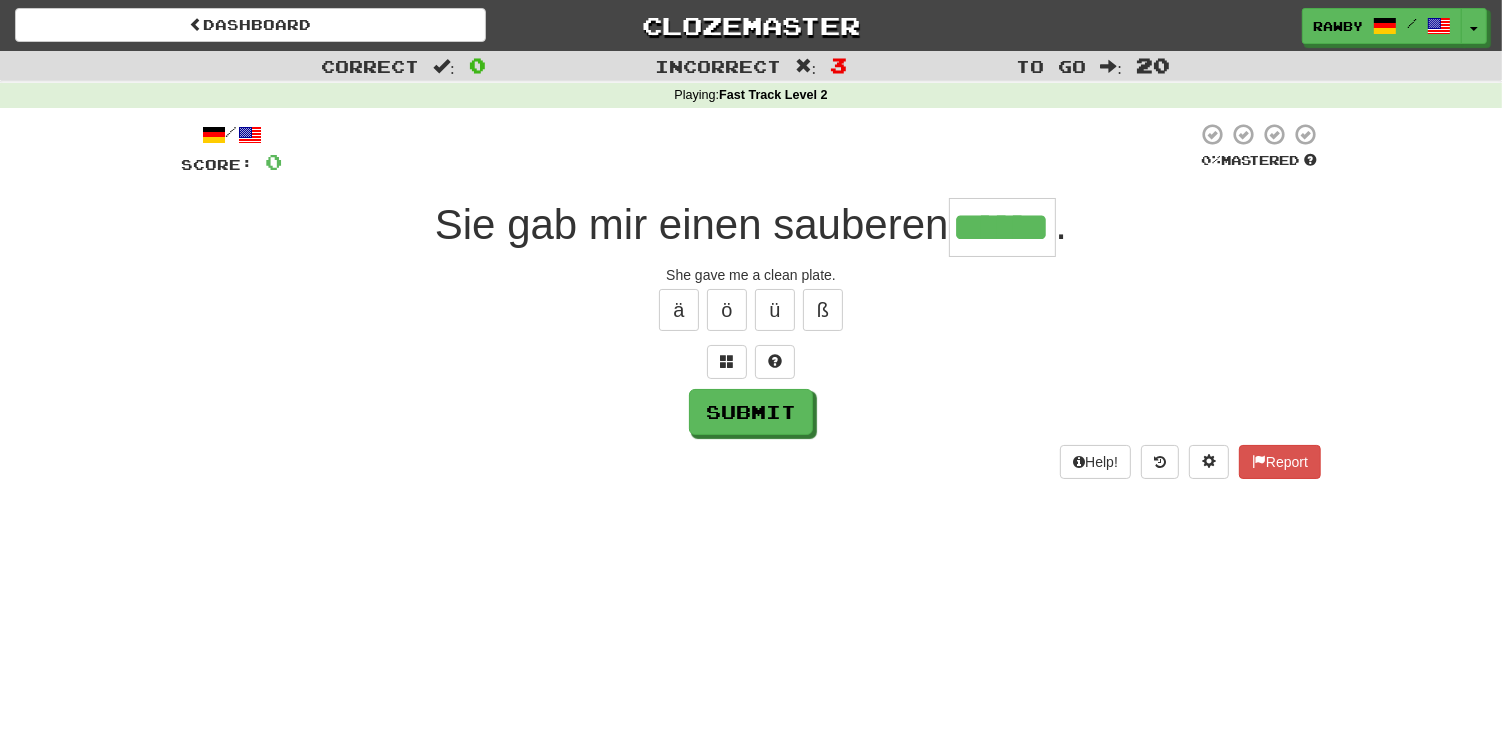 type on "******" 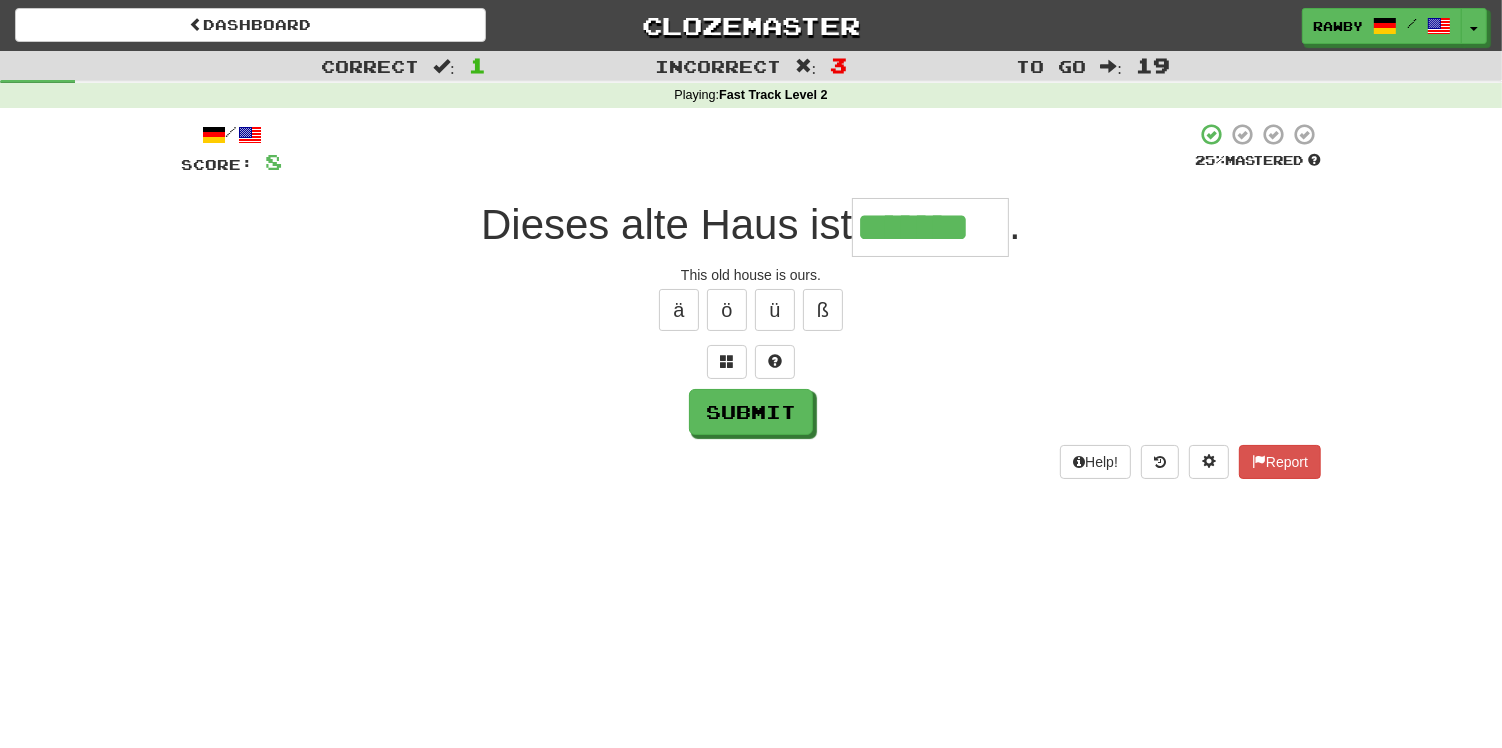 type on "*******" 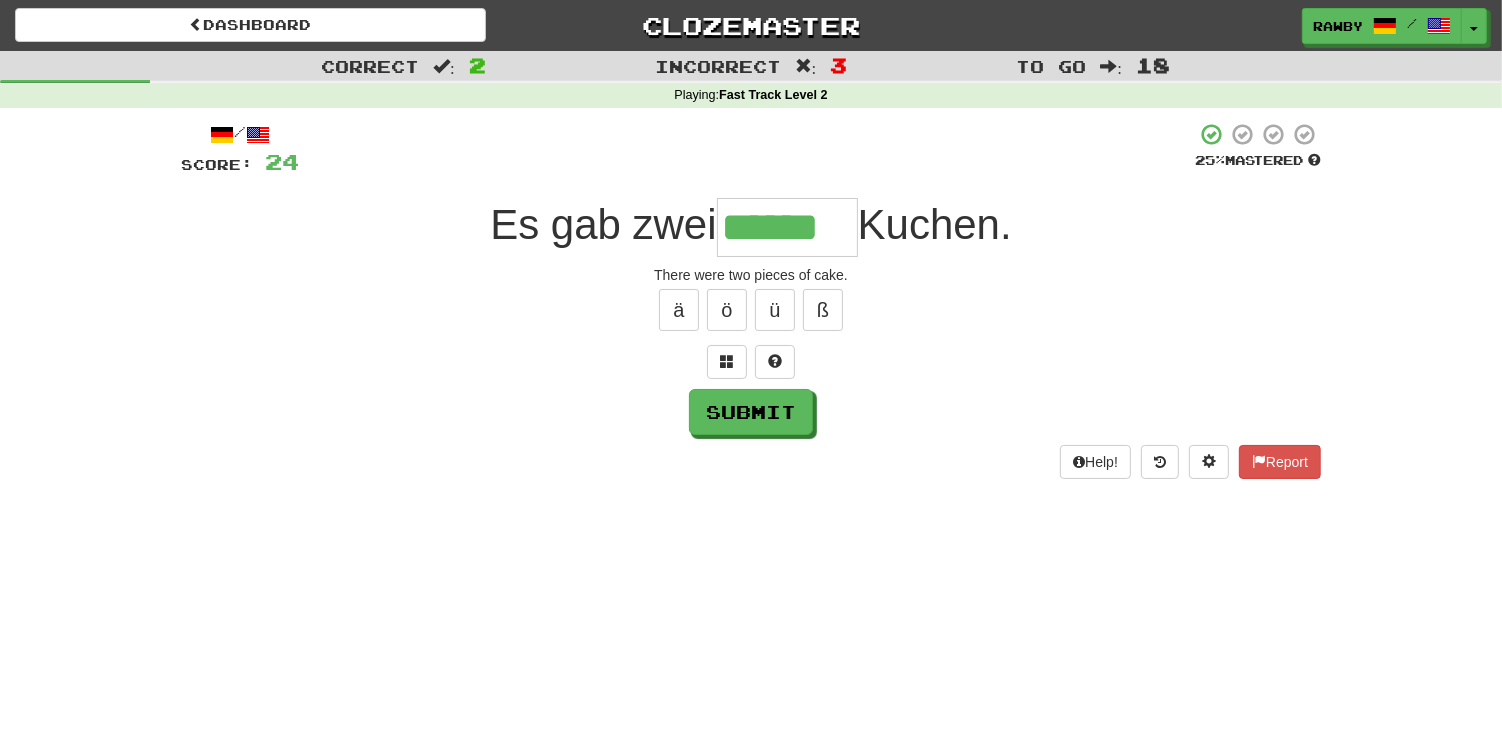 type on "******" 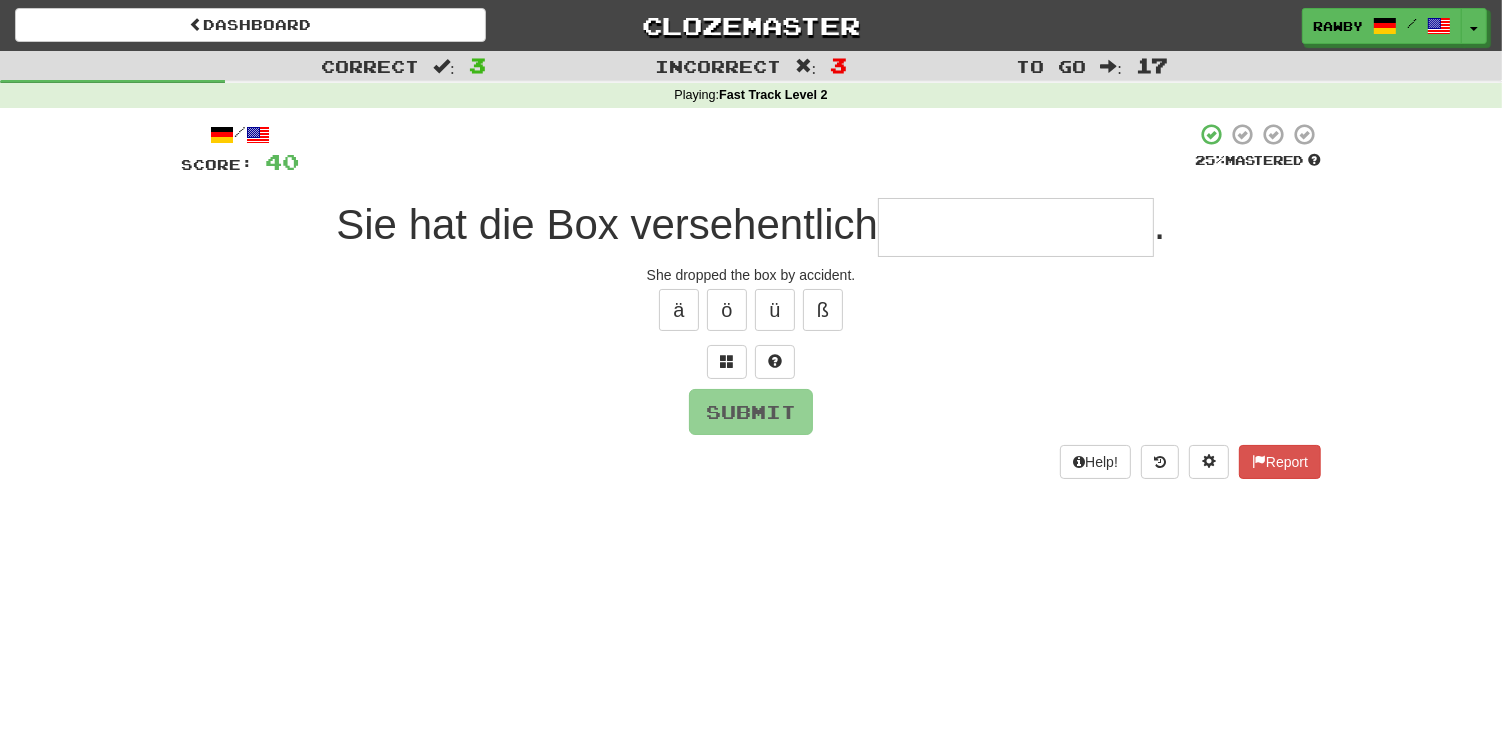 type on "*" 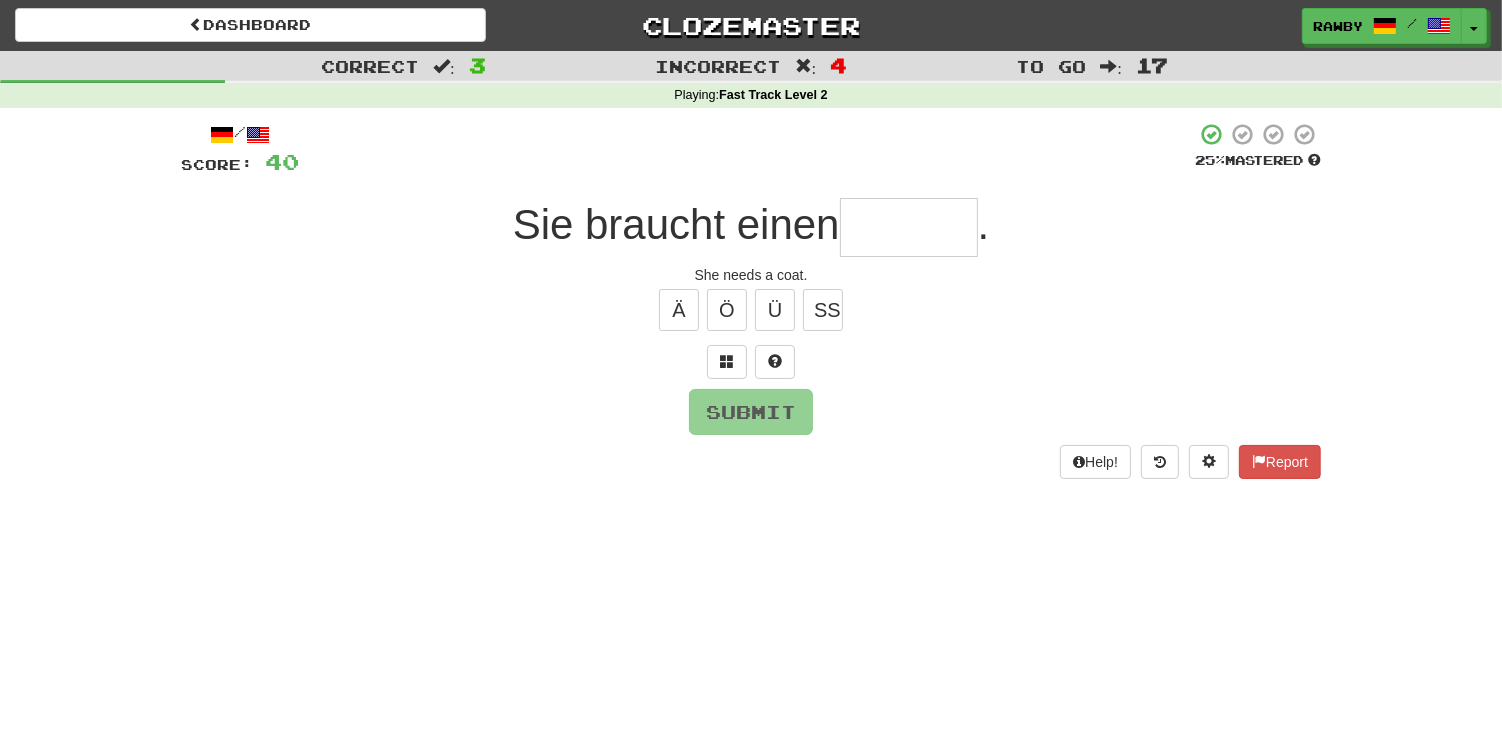 type on "*" 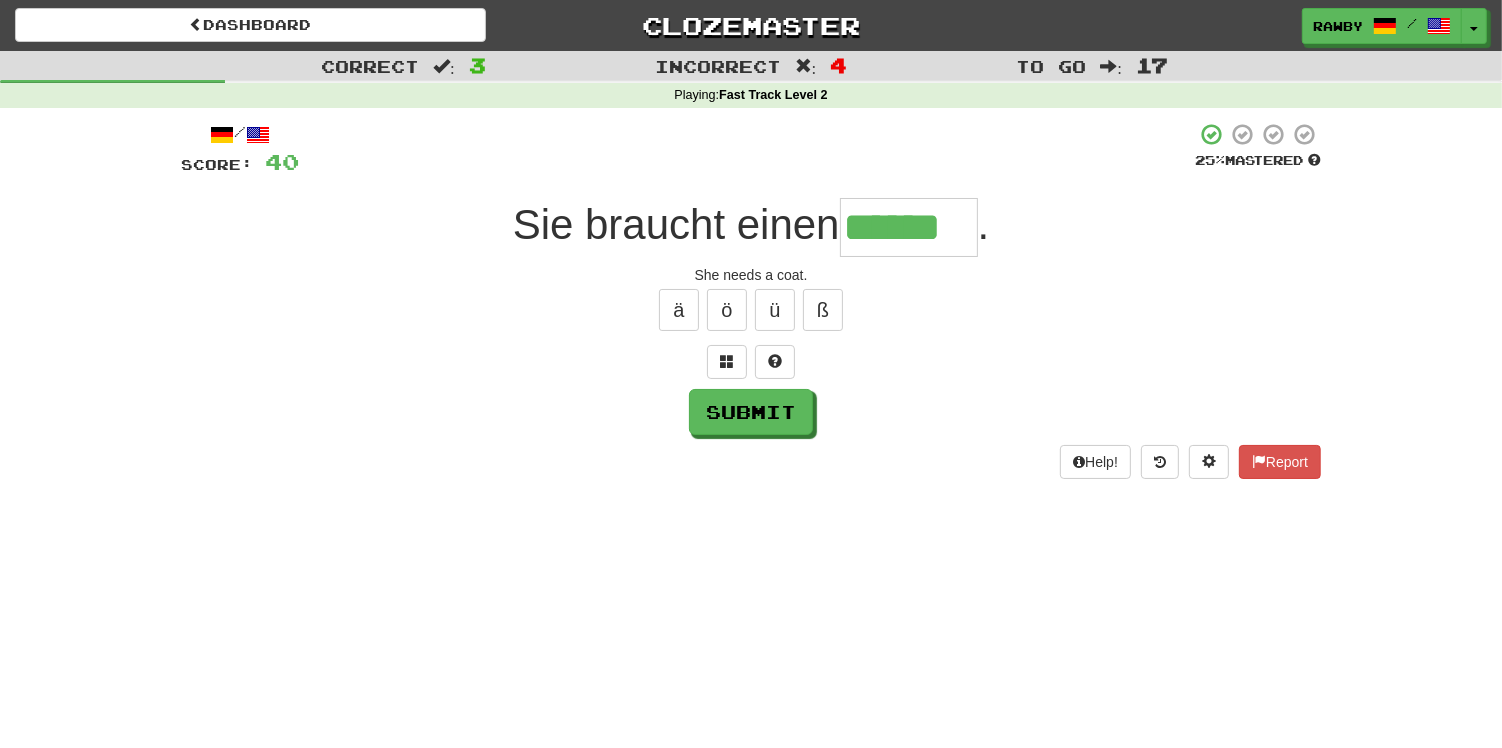 type on "******" 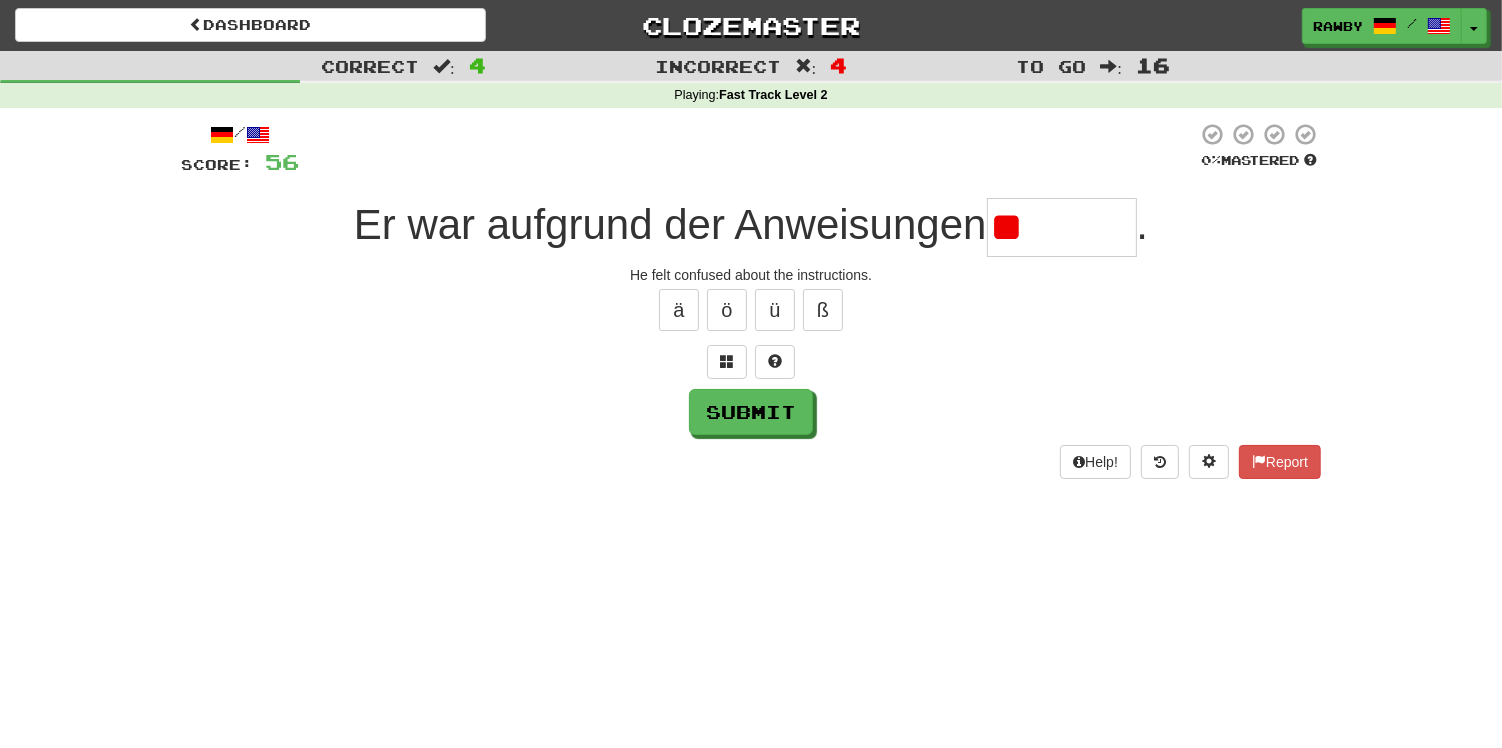 type on "*" 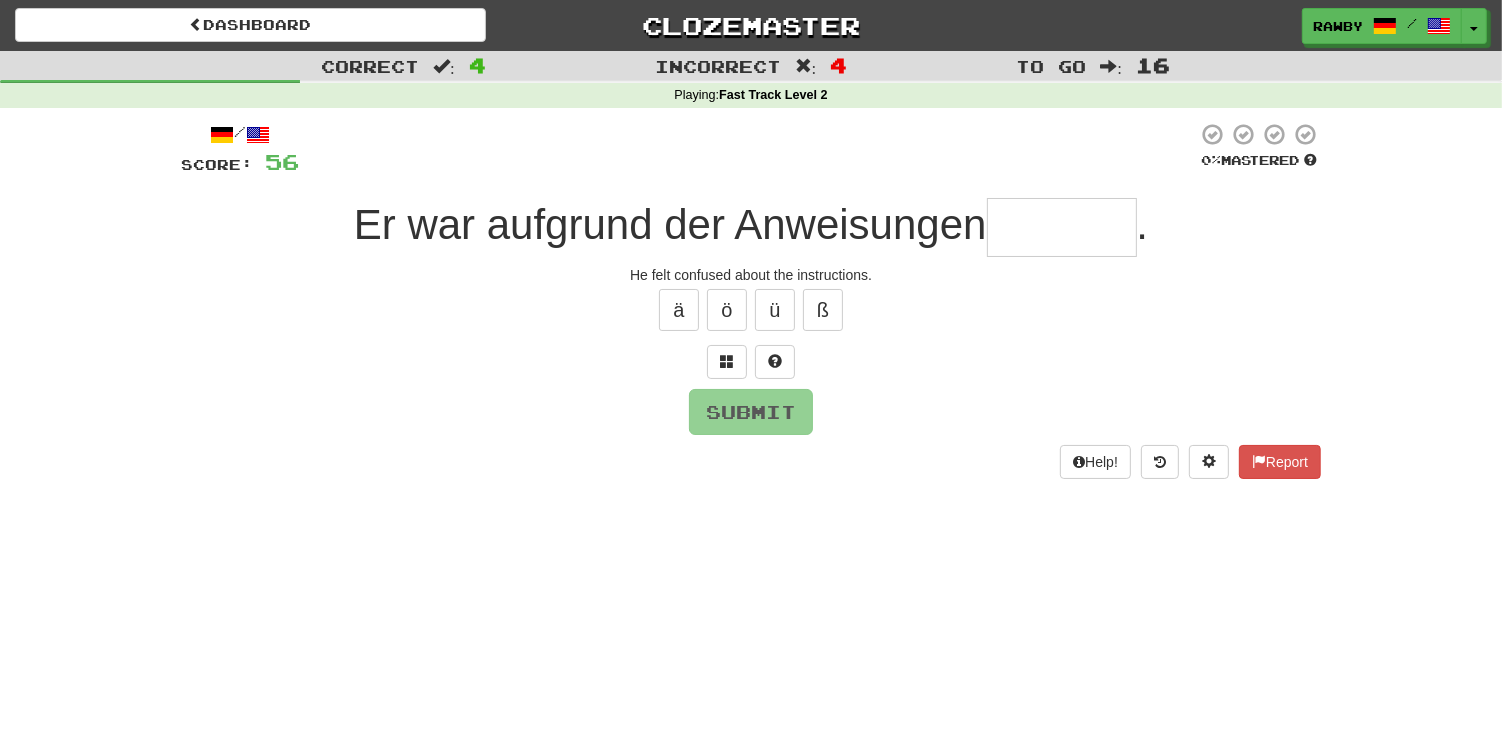 type on "********" 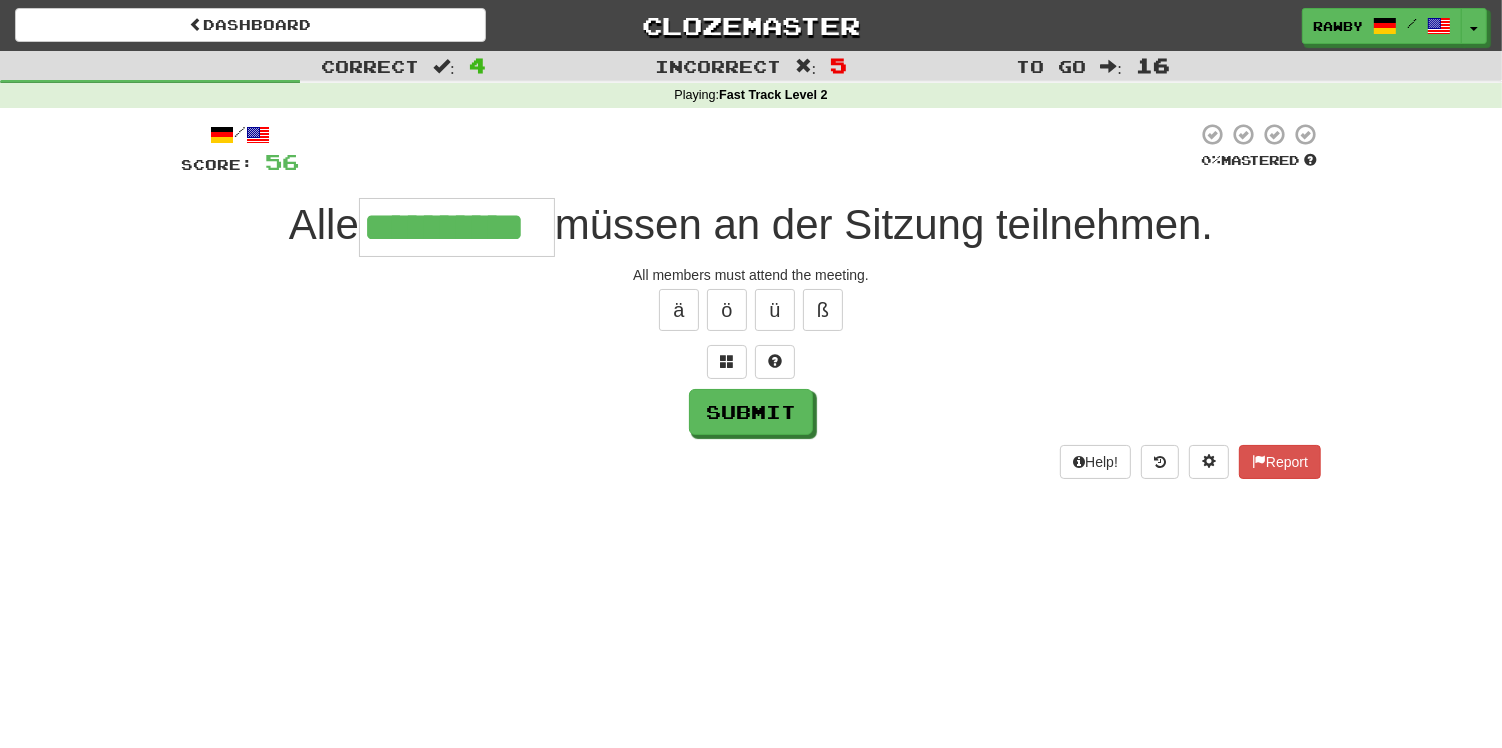 type on "**********" 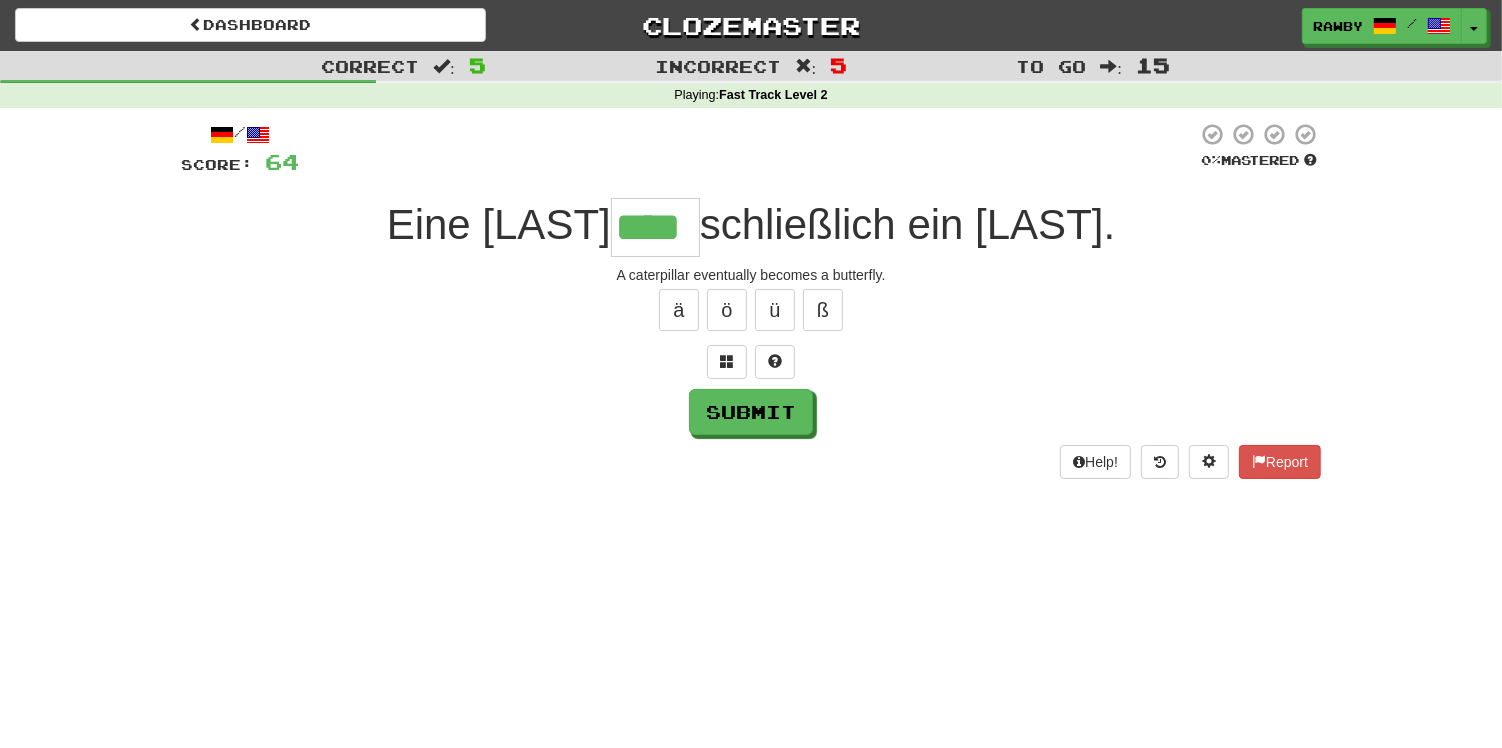 type on "****" 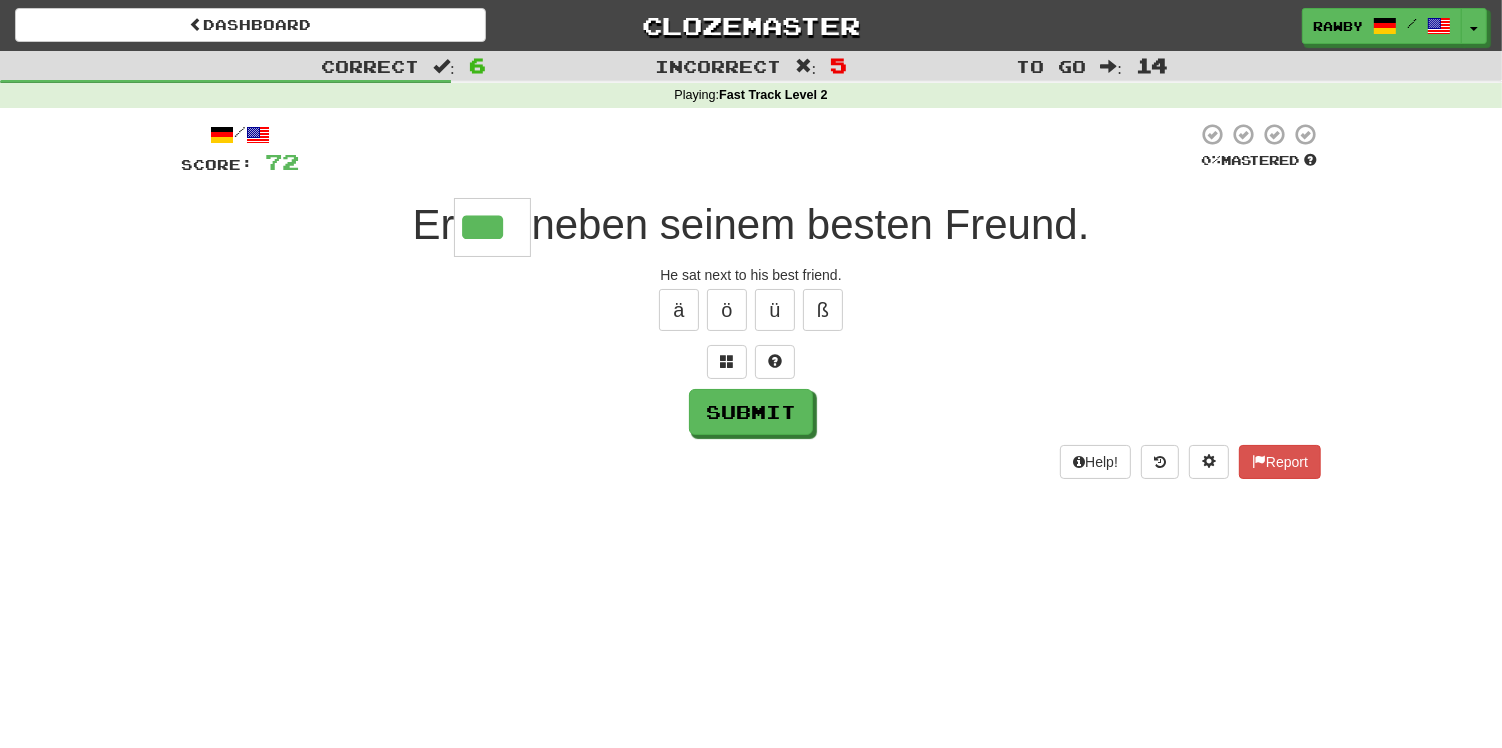 type on "***" 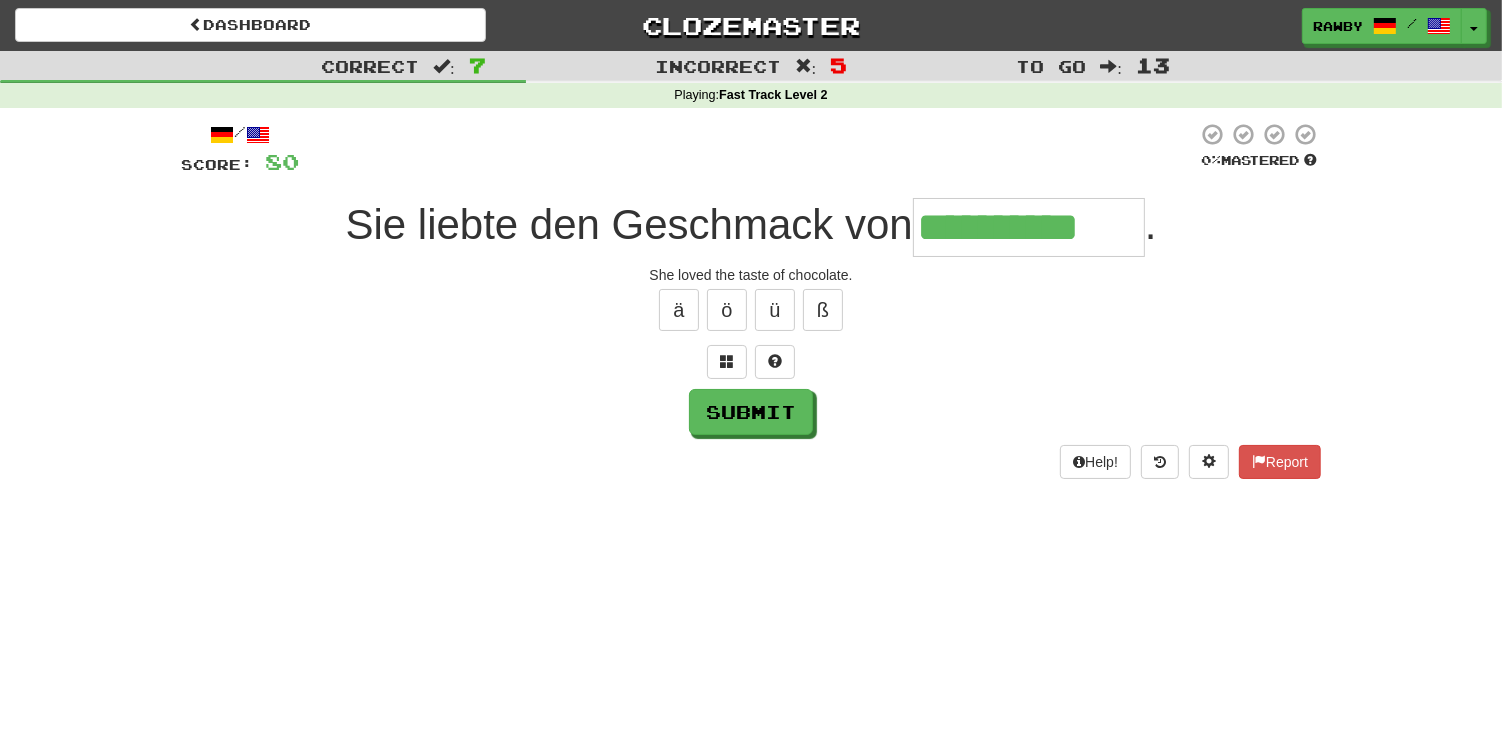 type on "**********" 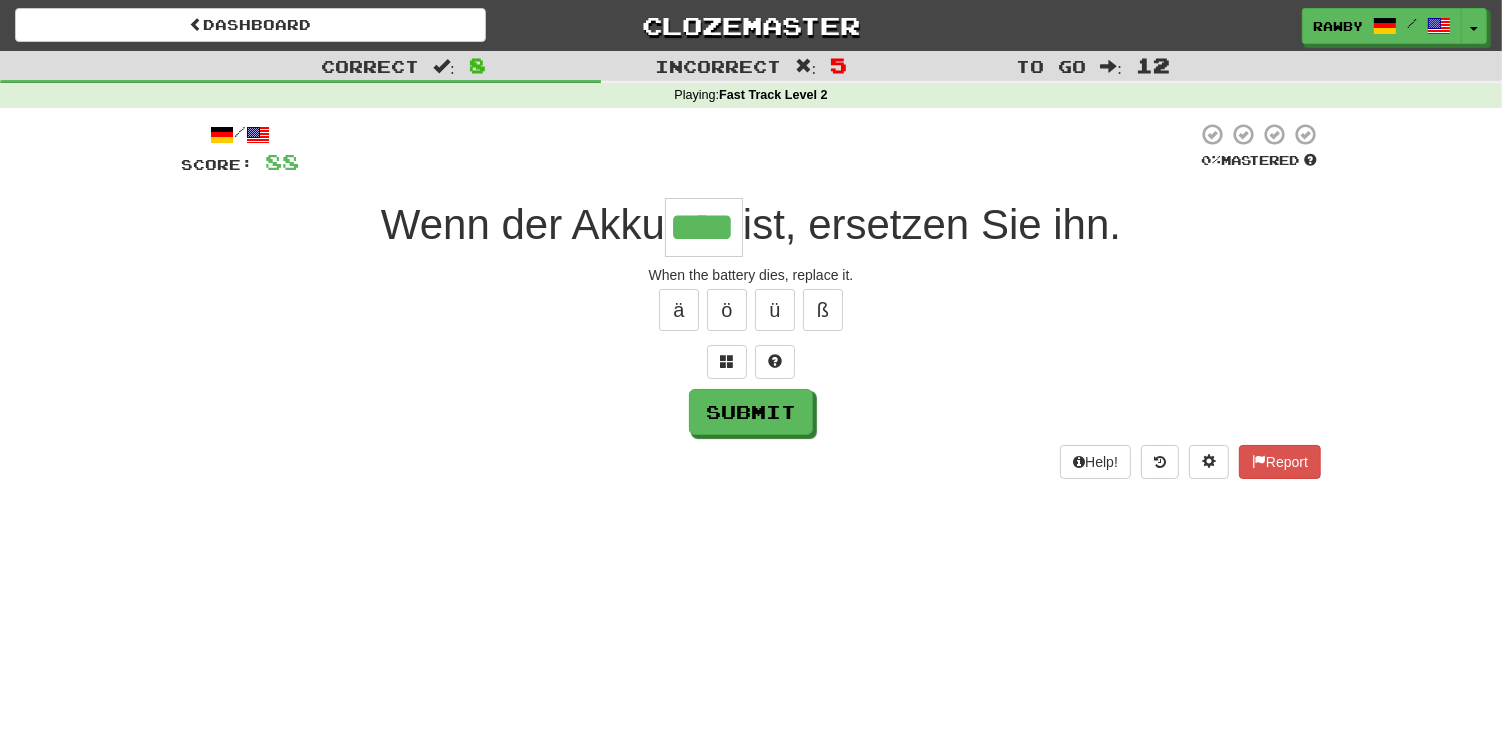 type on "****" 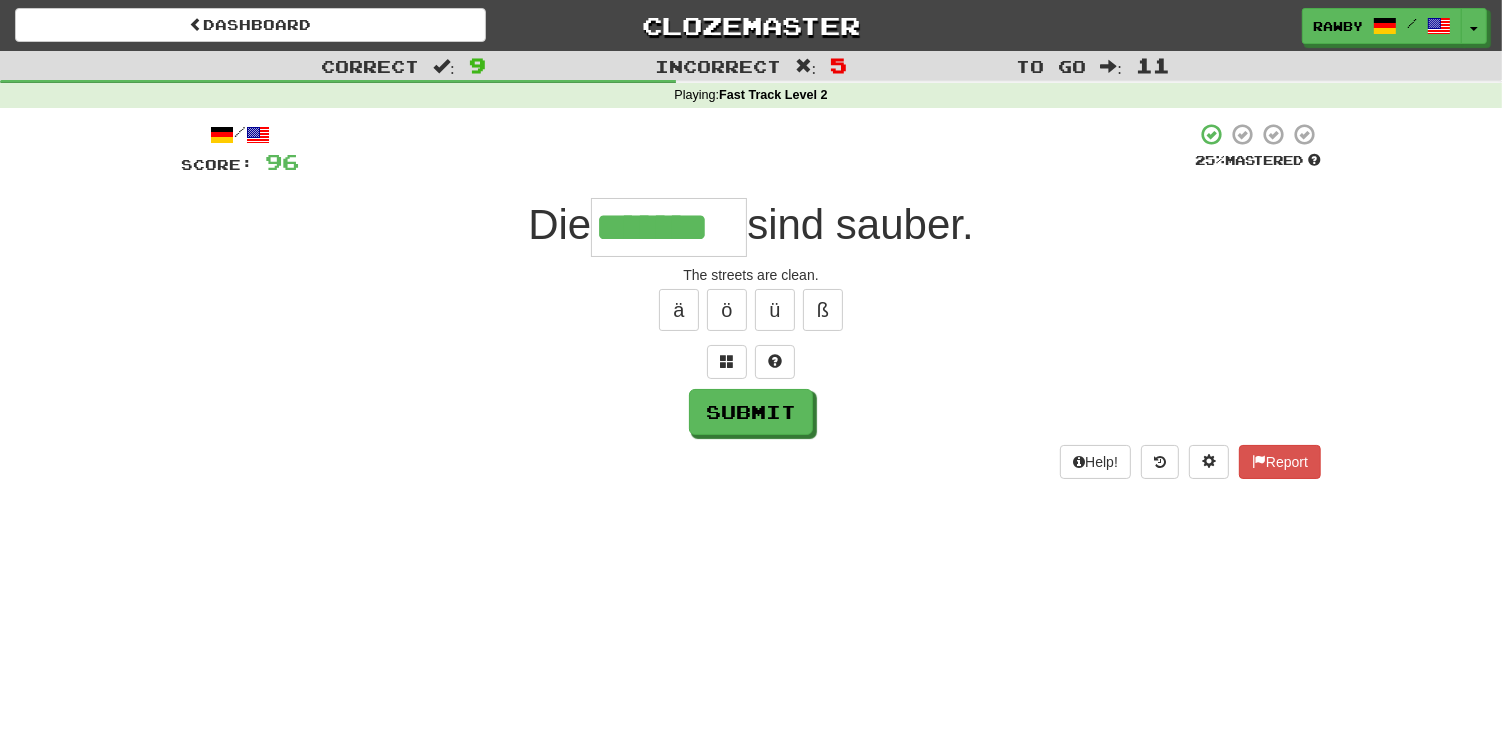 type on "*******" 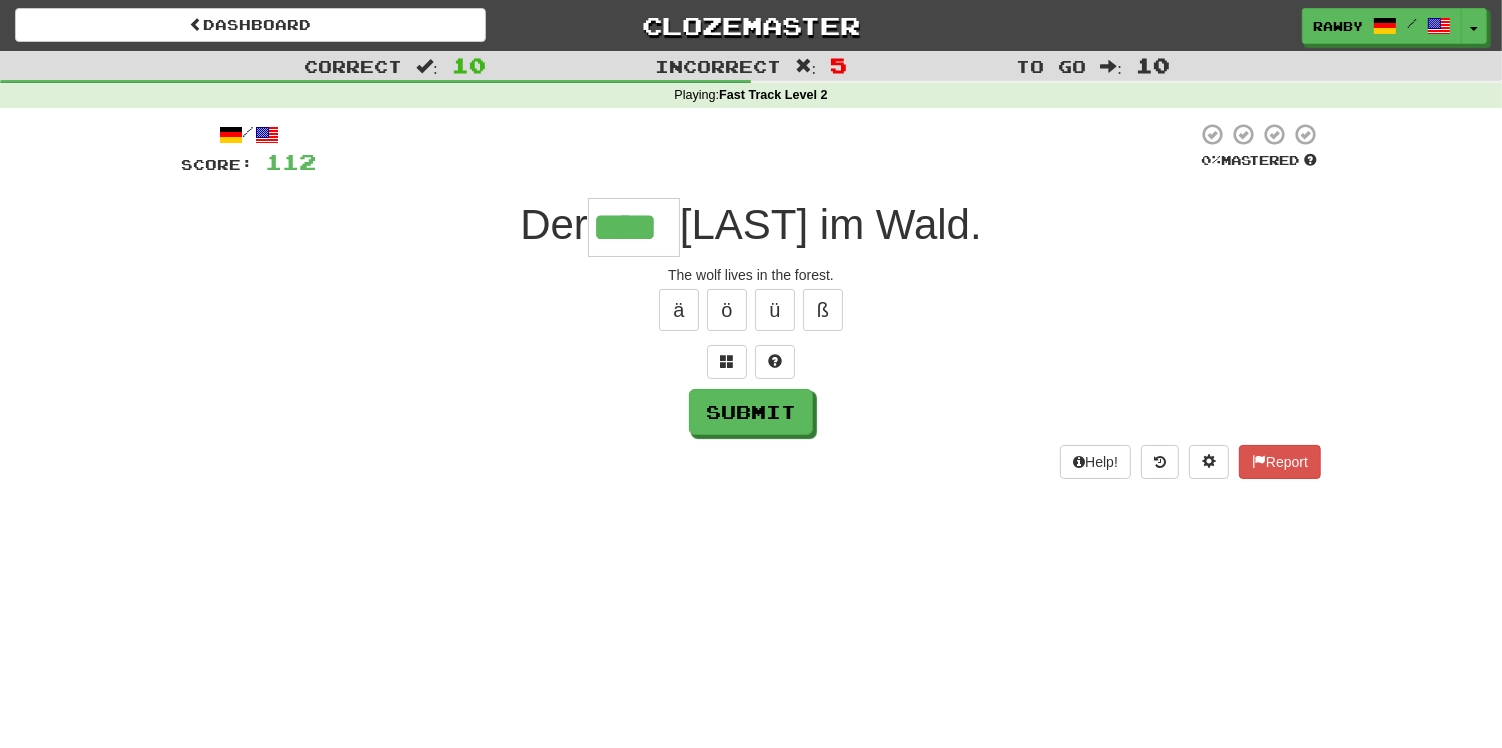 type on "****" 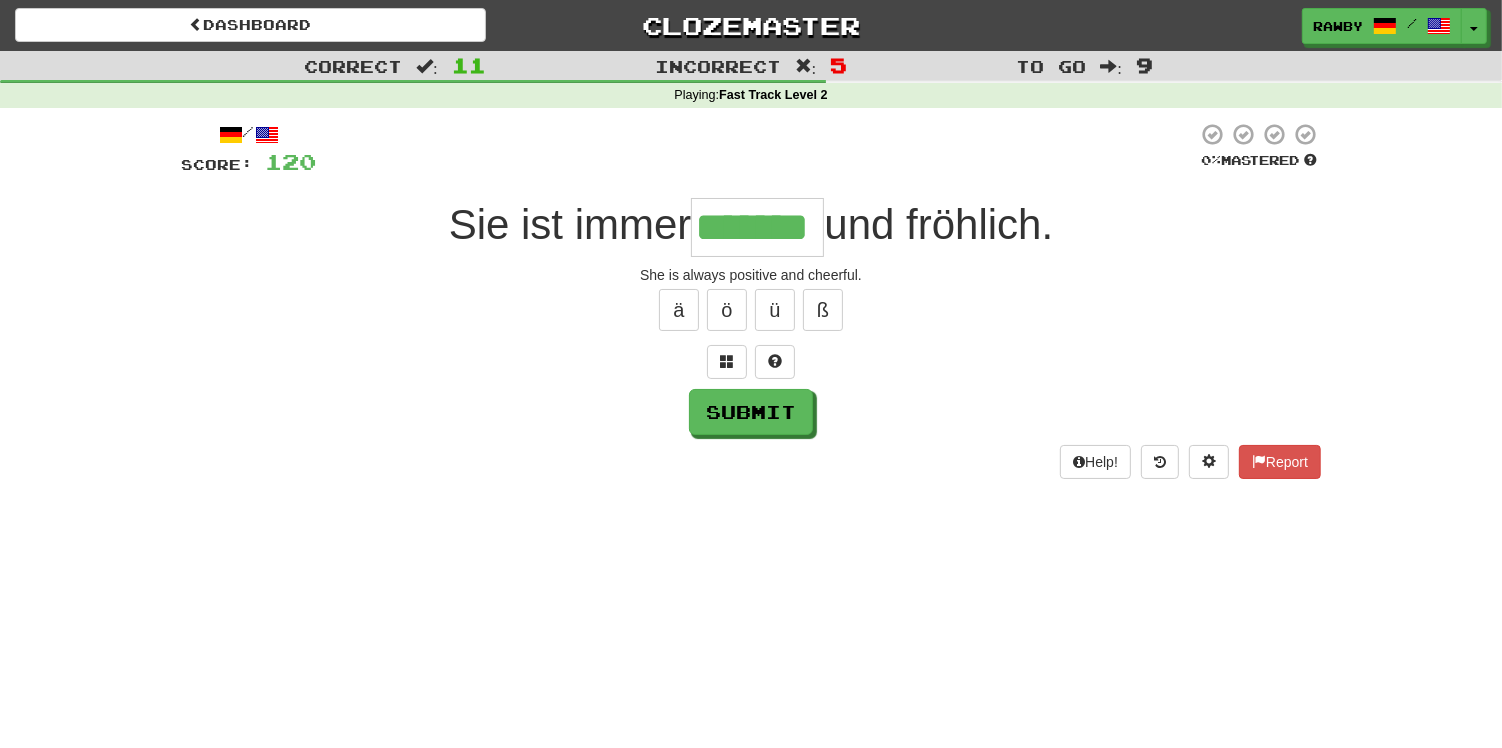 type on "*******" 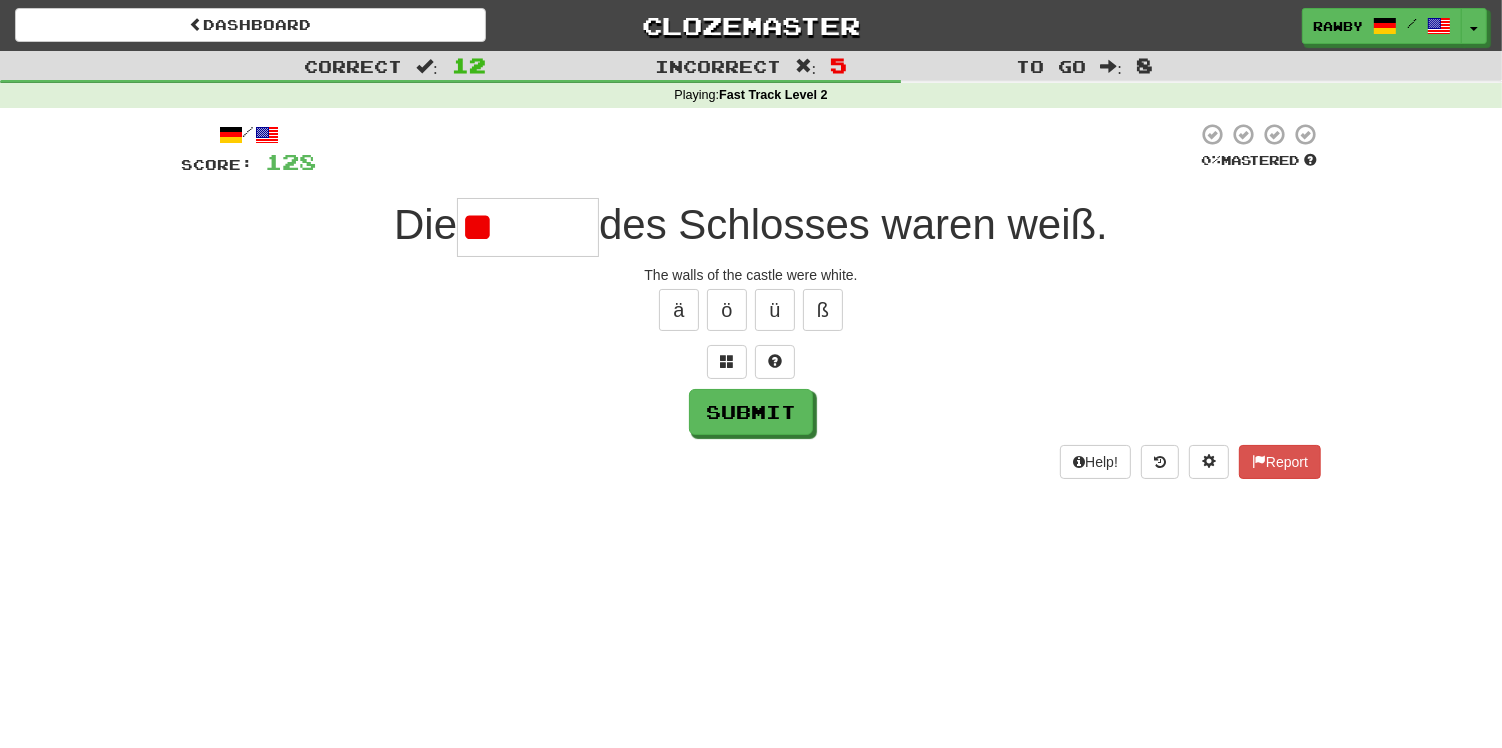 type on "*" 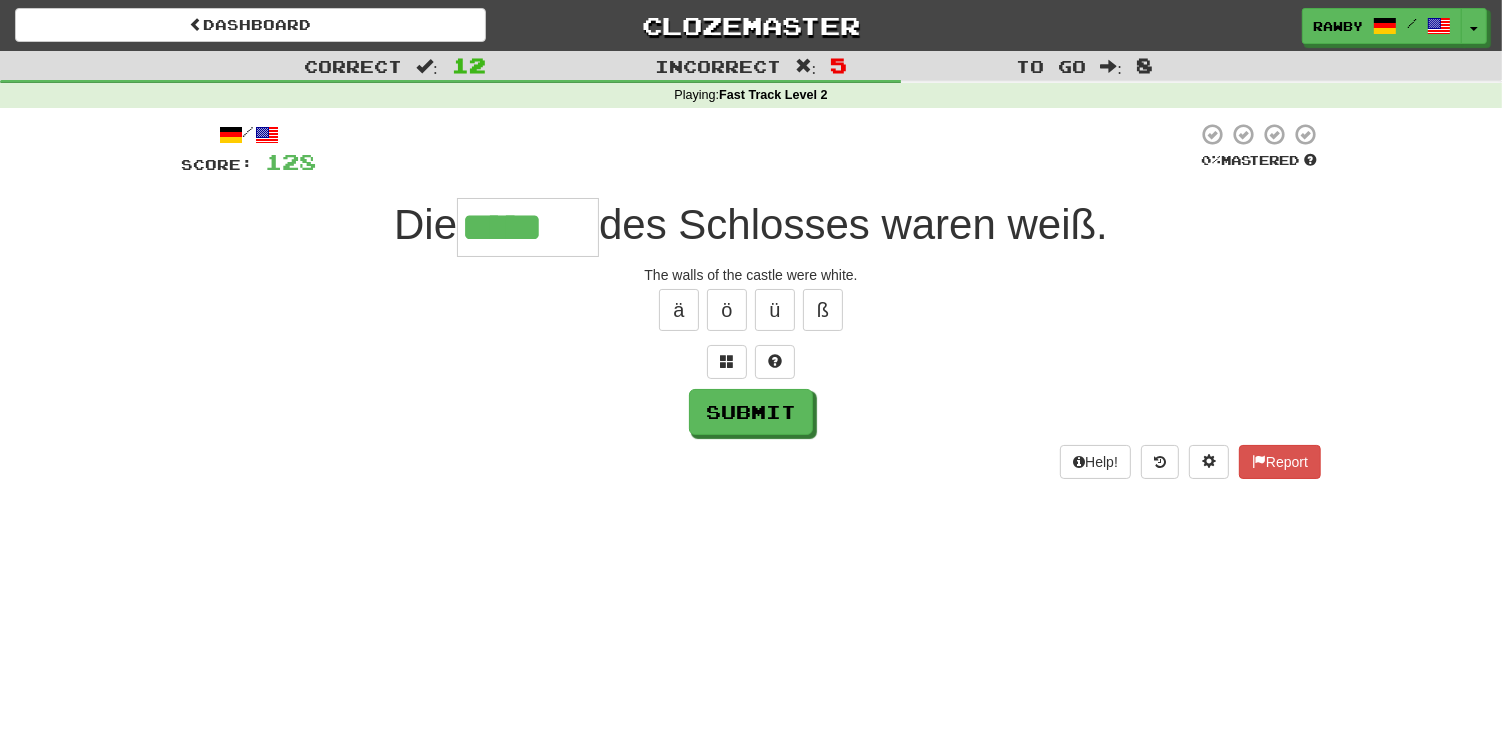 type on "*****" 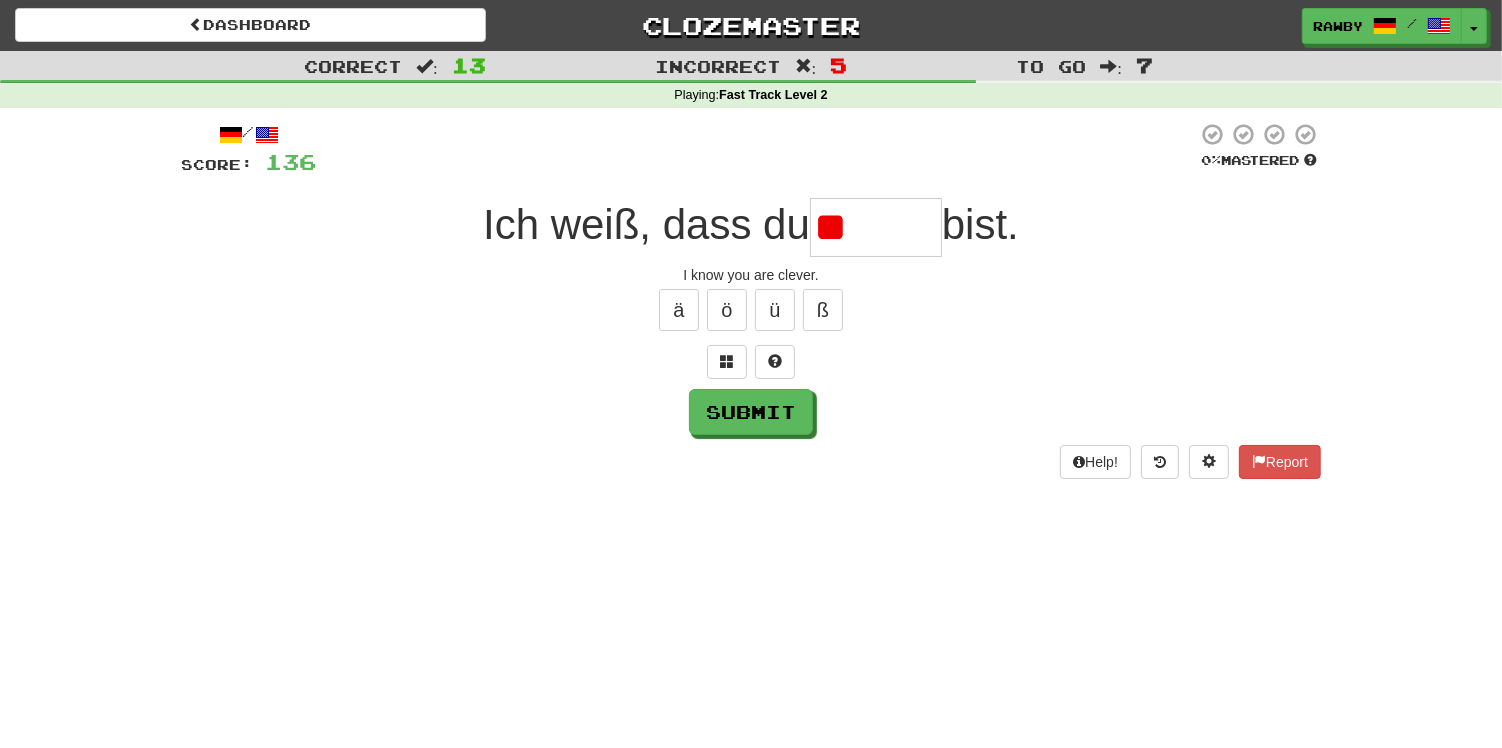 type on "*" 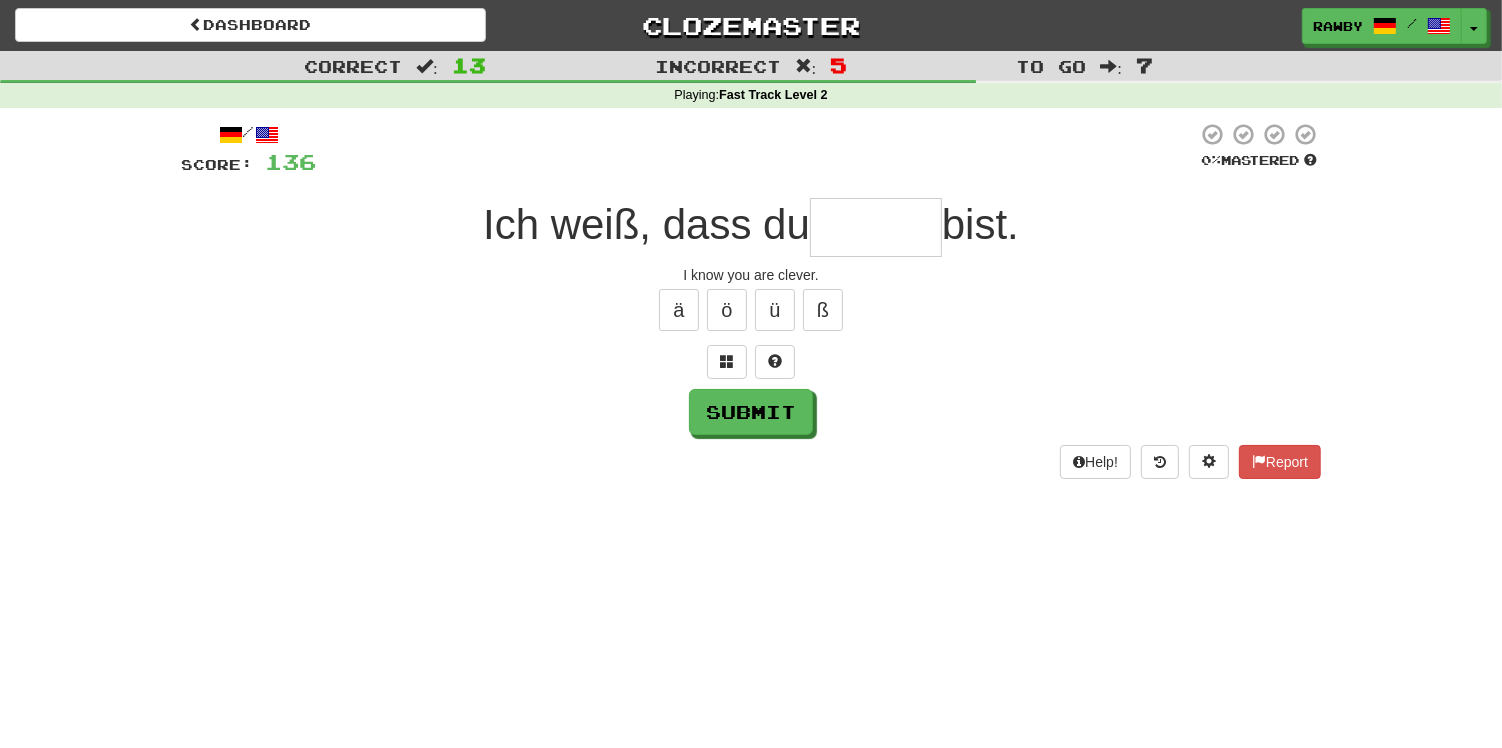 type on "*" 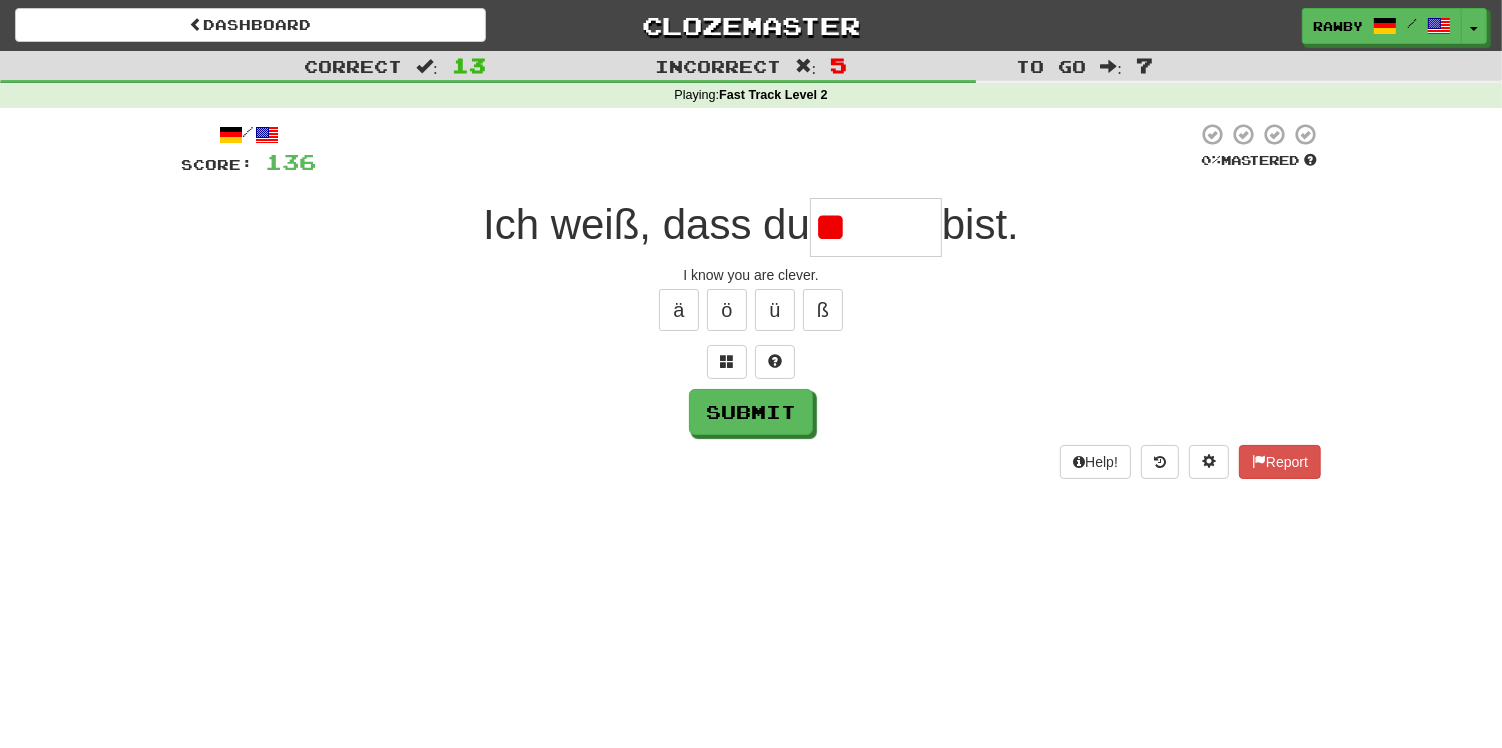 type on "*" 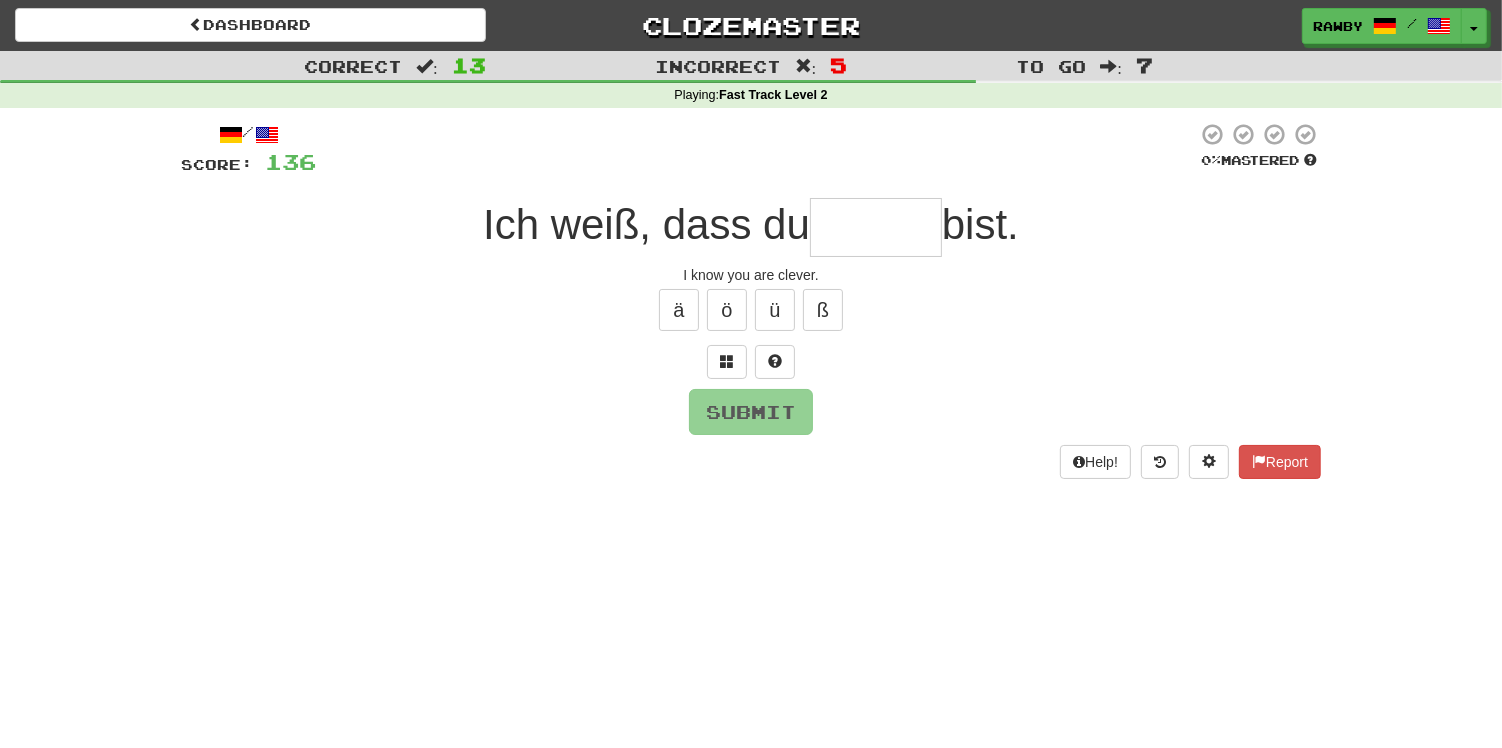 type on "*" 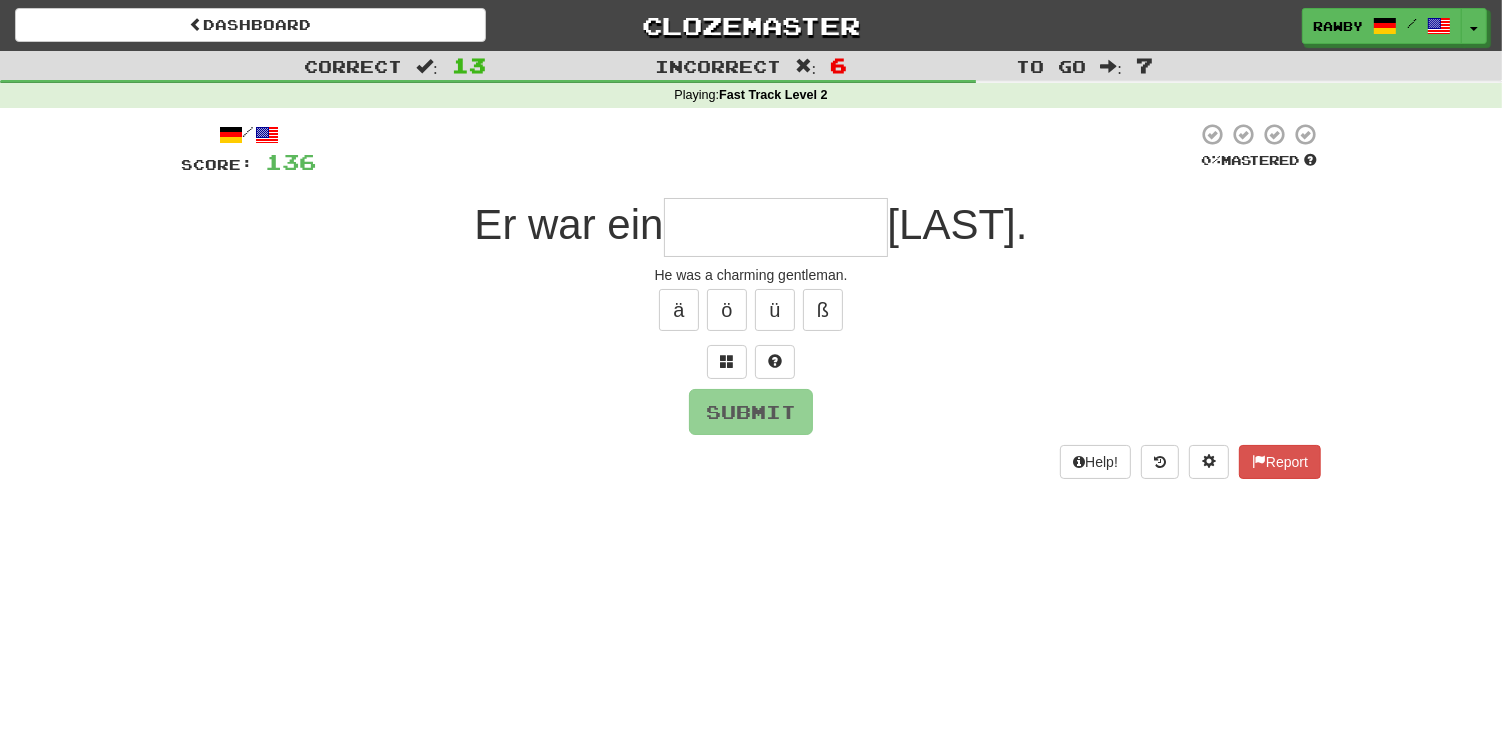 type on "*" 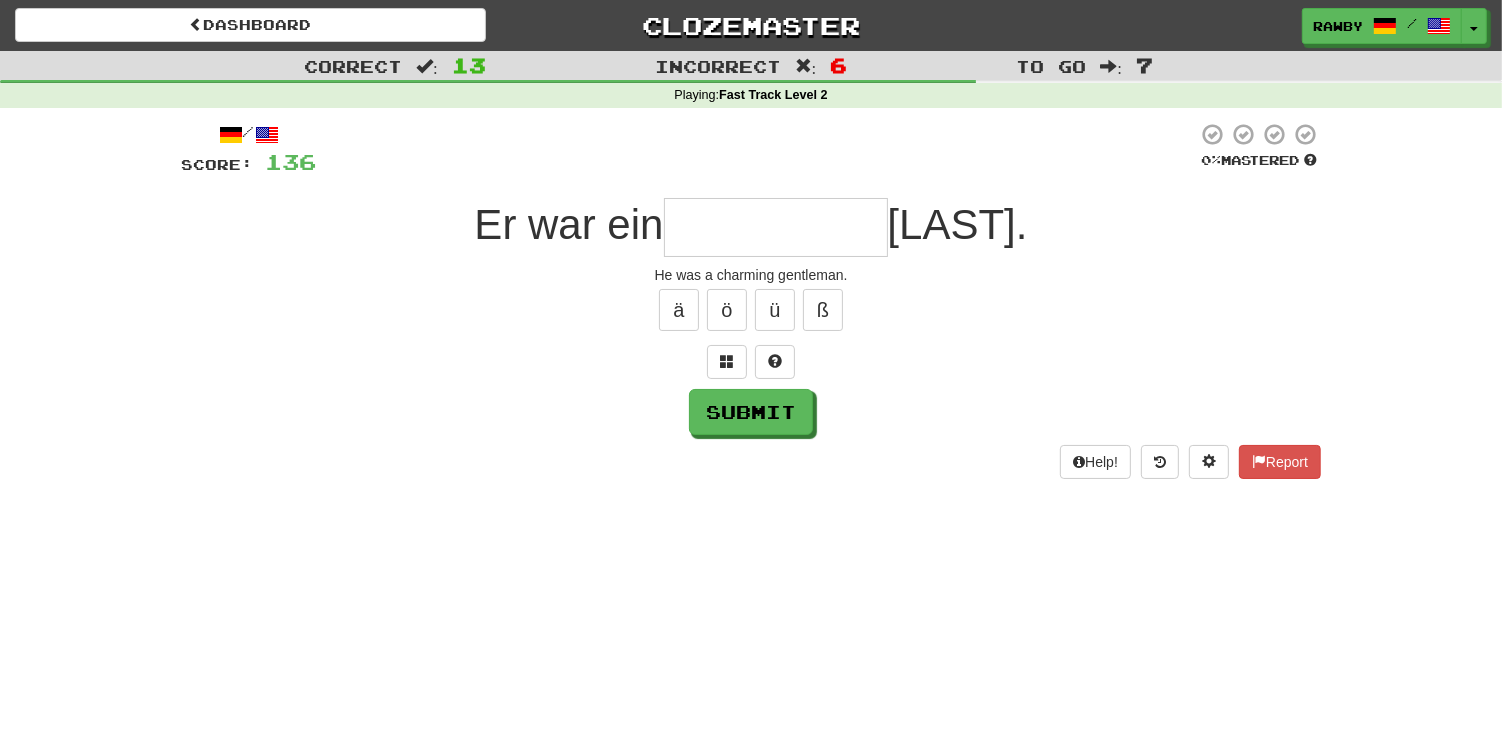 type on "**********" 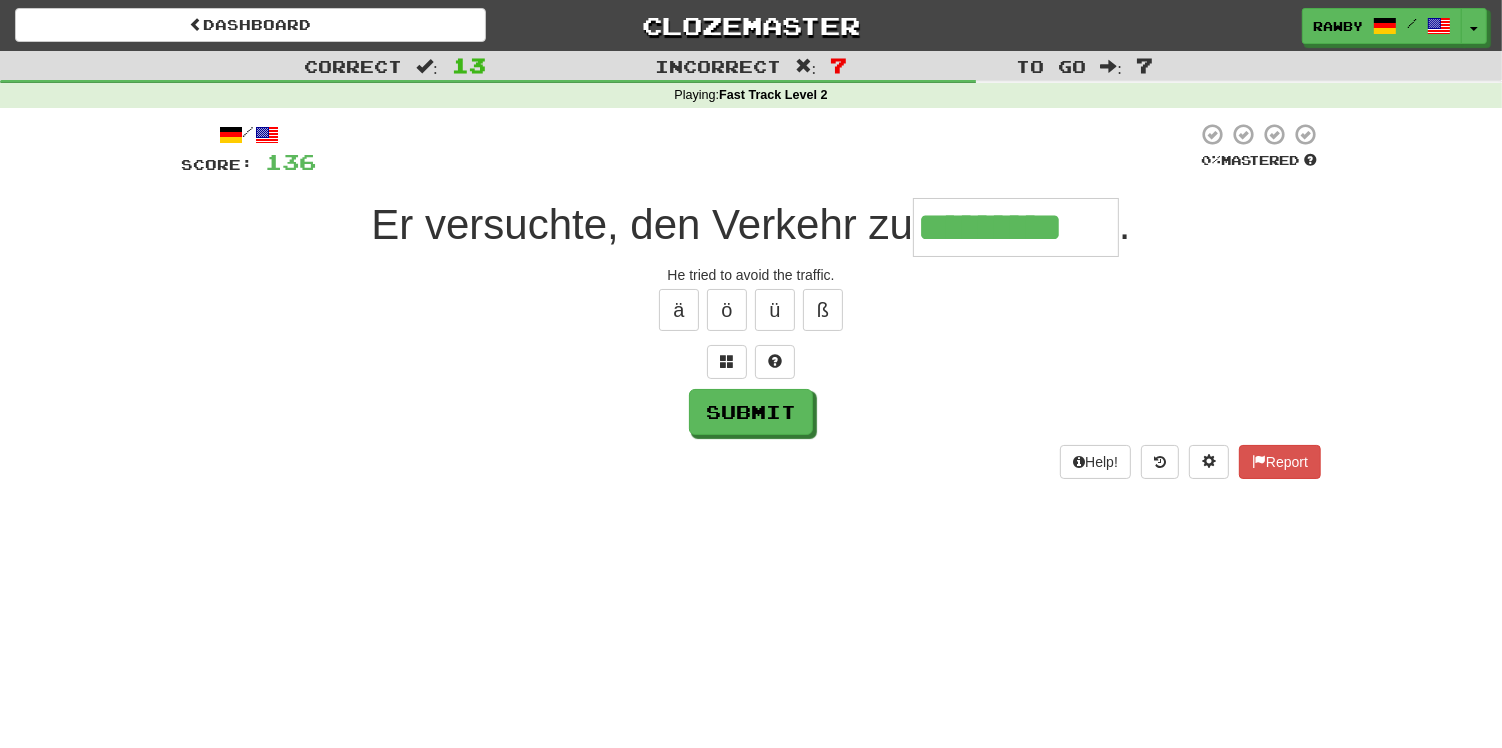 type on "*********" 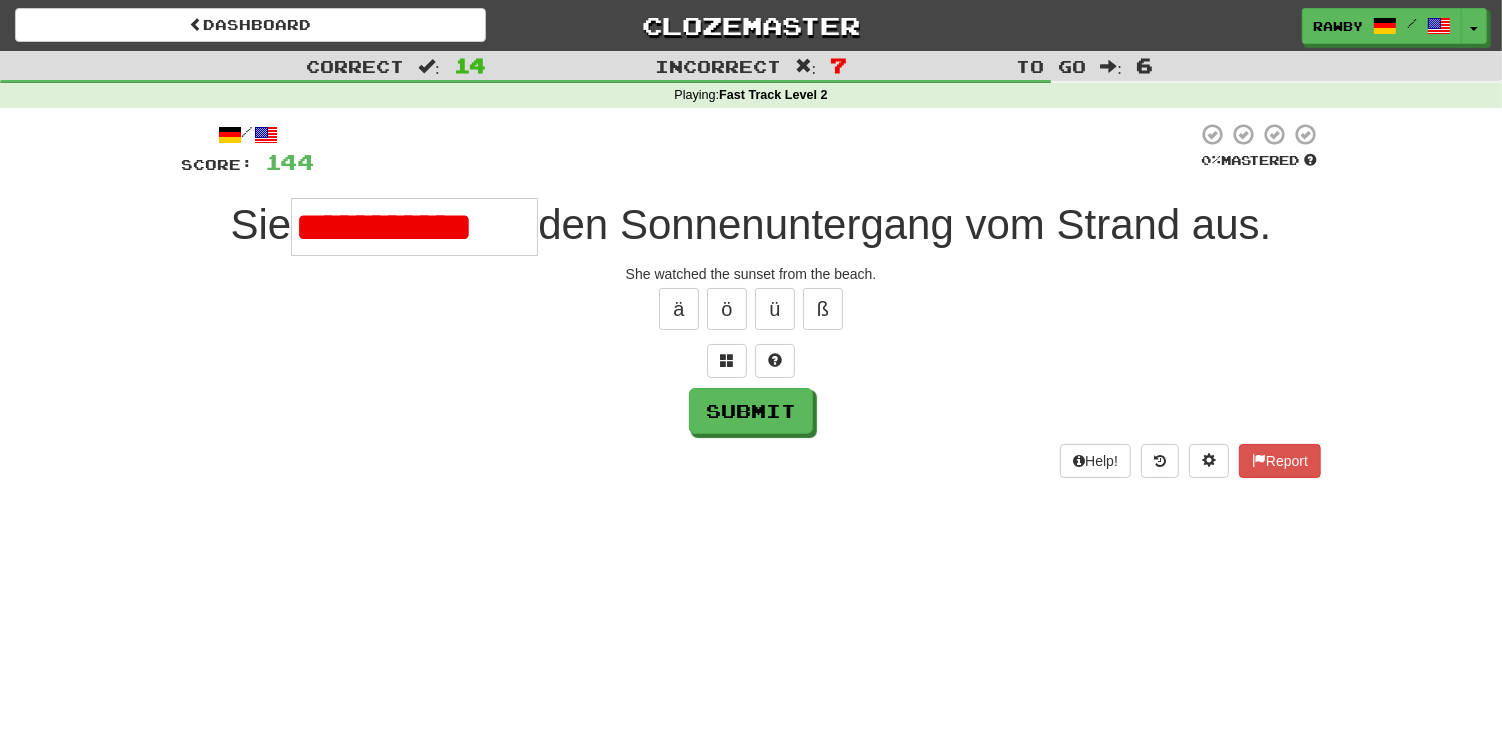 scroll, scrollTop: 0, scrollLeft: 0, axis: both 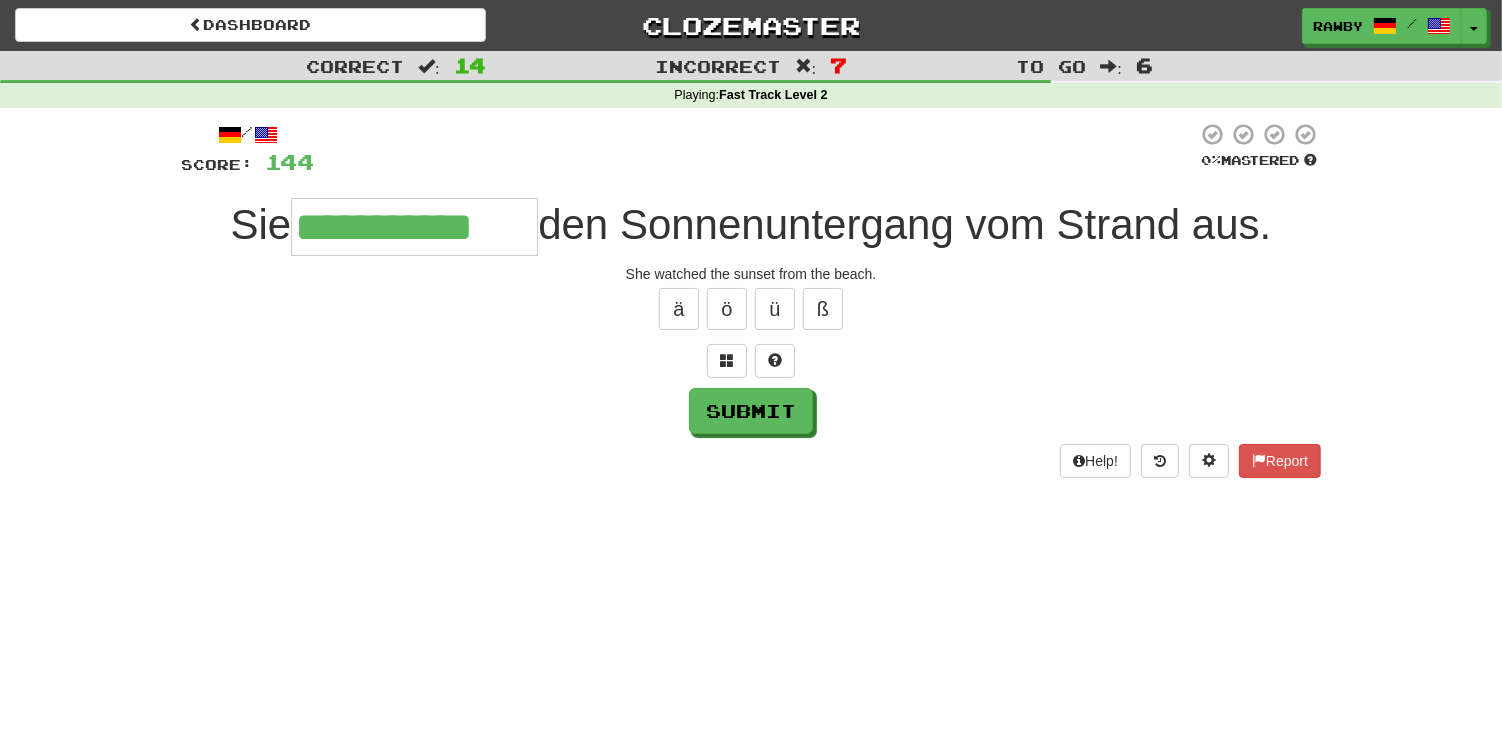 type on "**********" 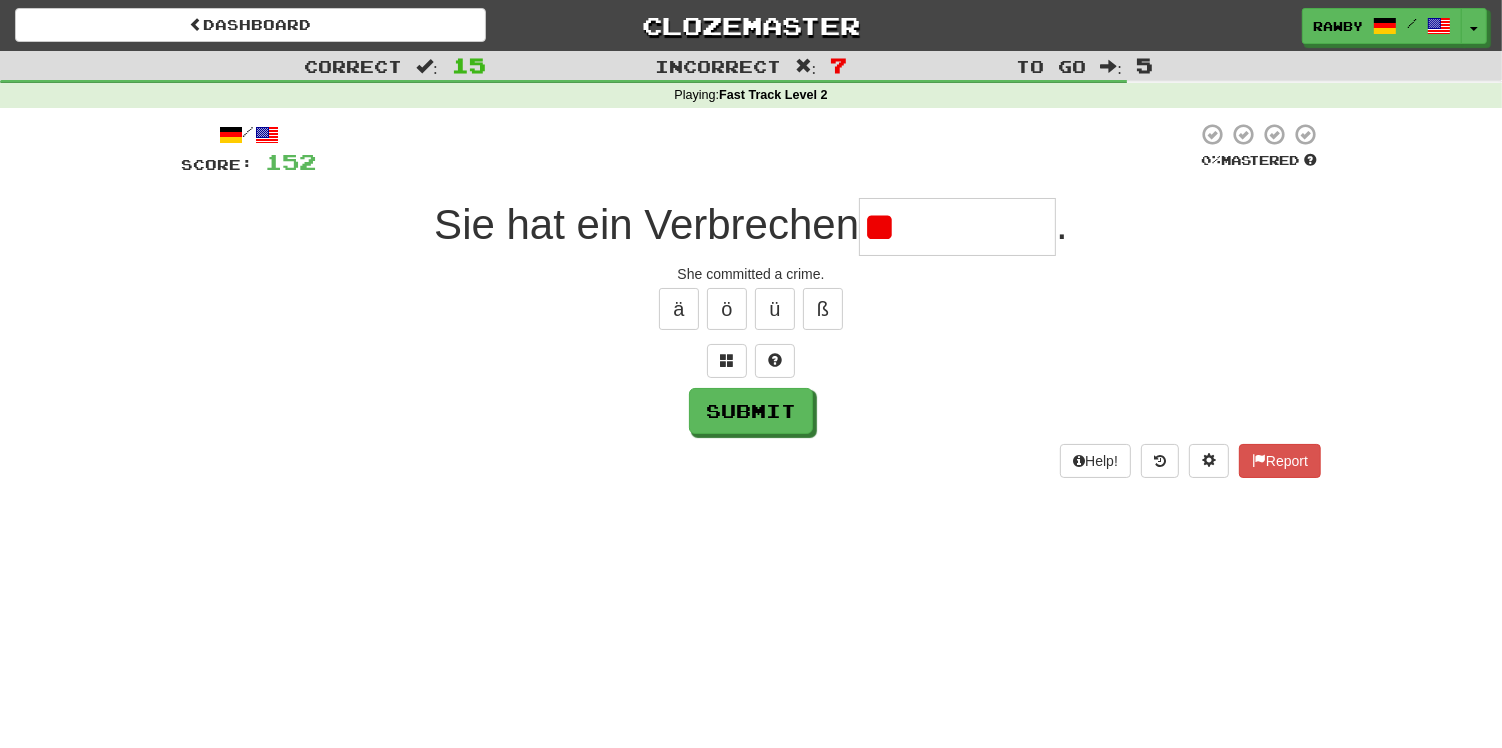 type on "*" 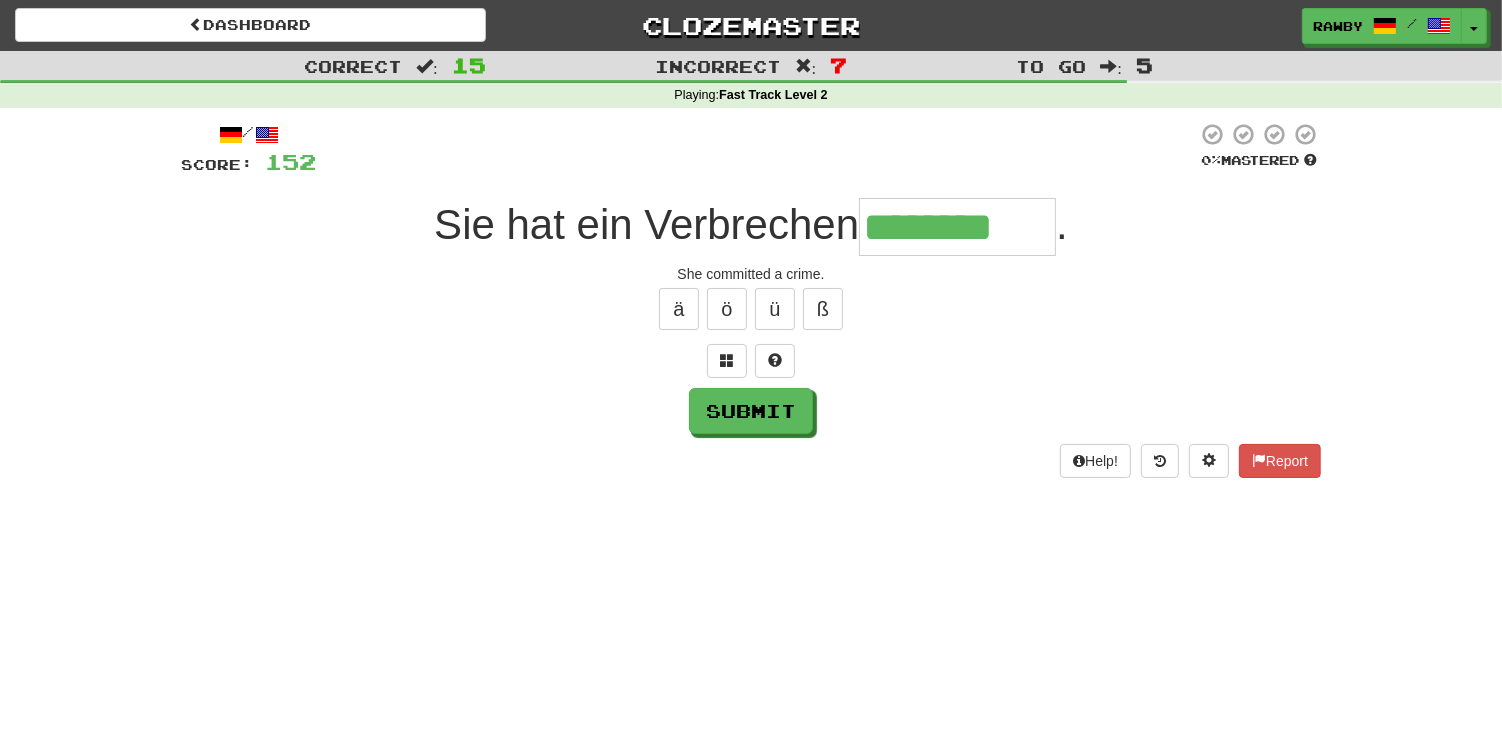 type on "********" 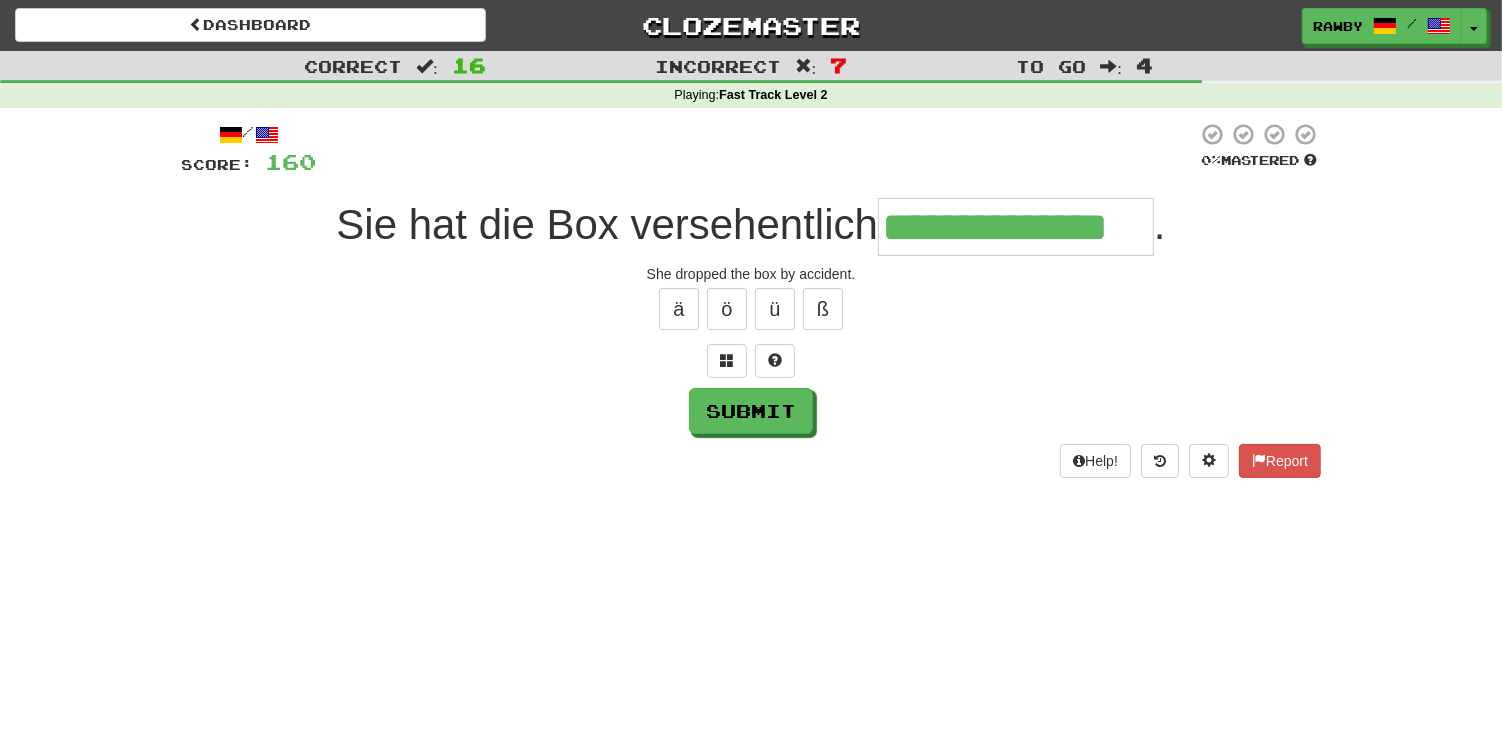 type on "**********" 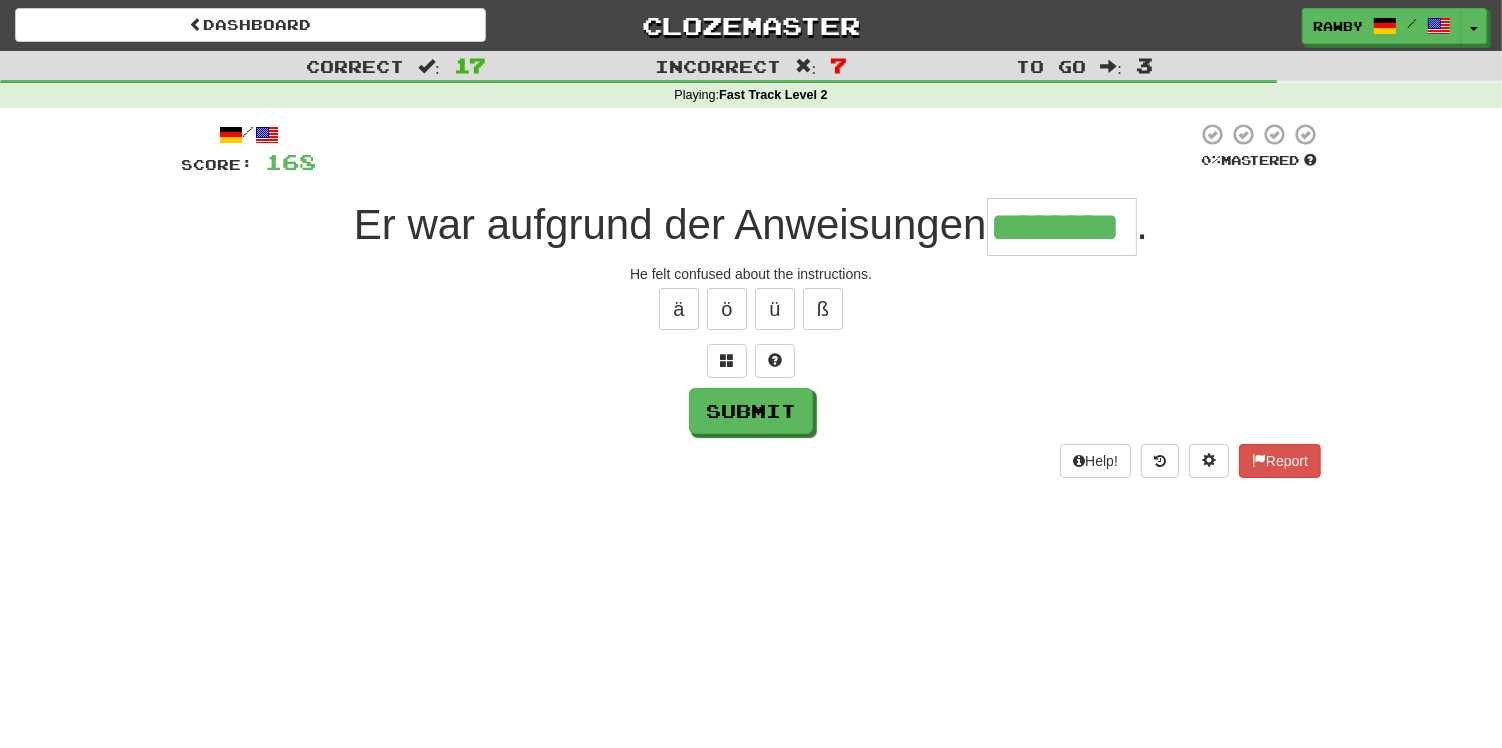 type on "********" 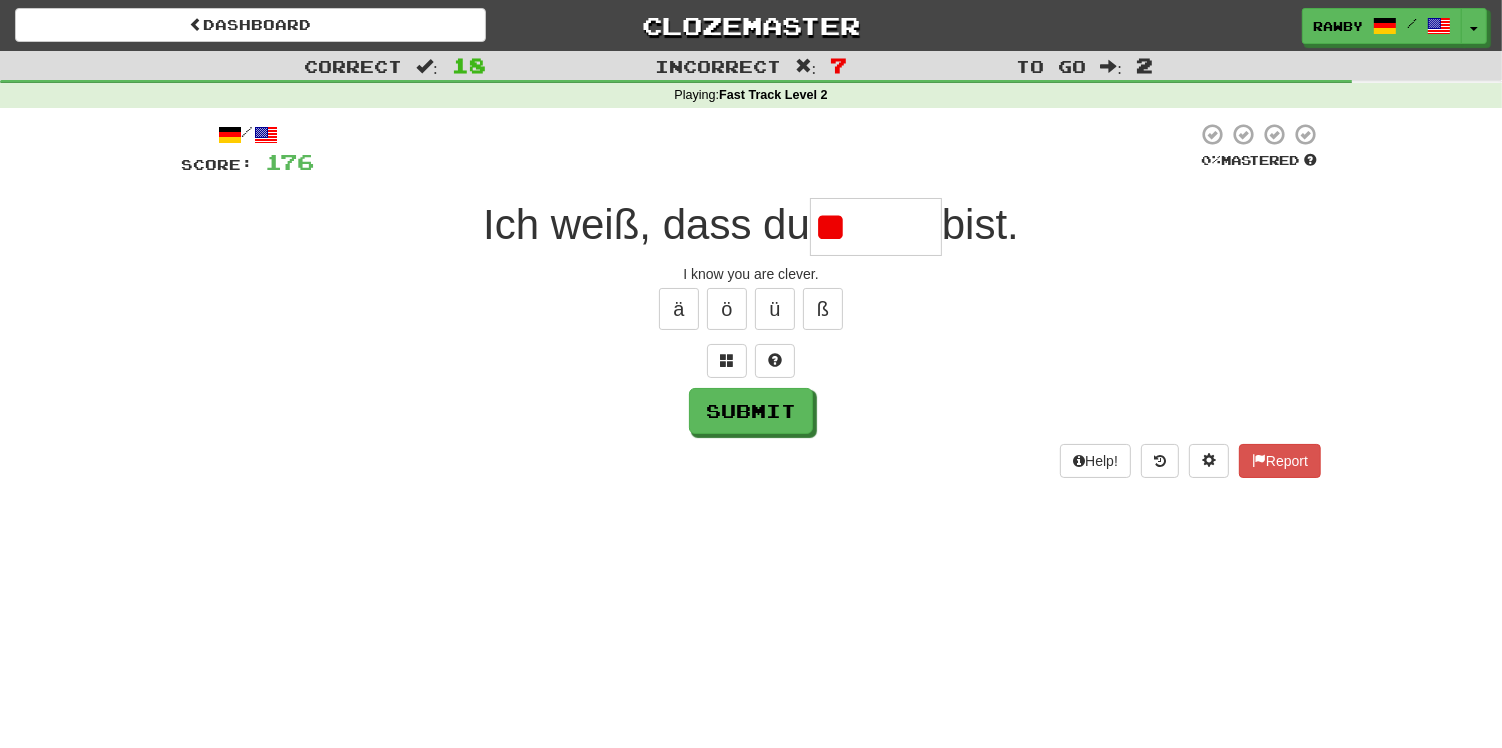 type on "*" 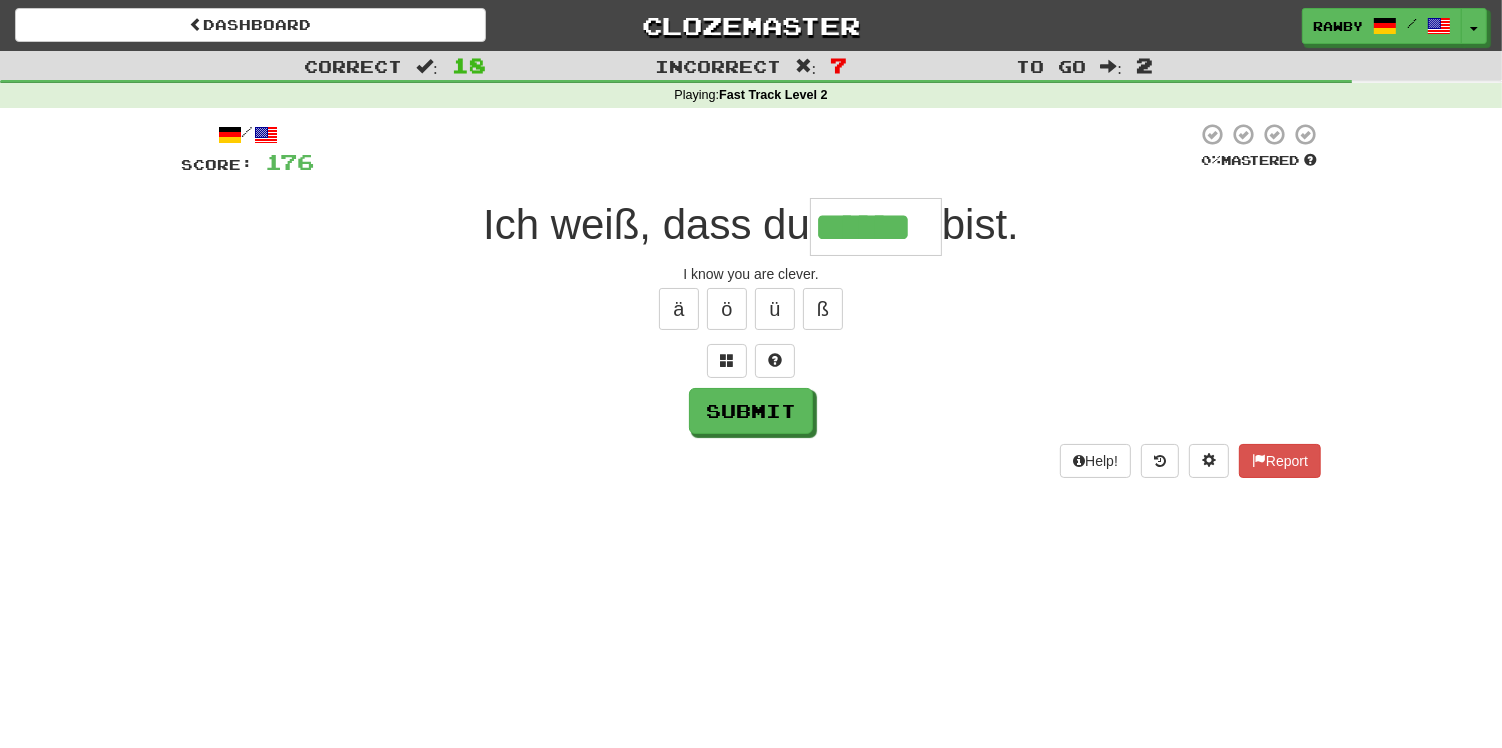 type on "******" 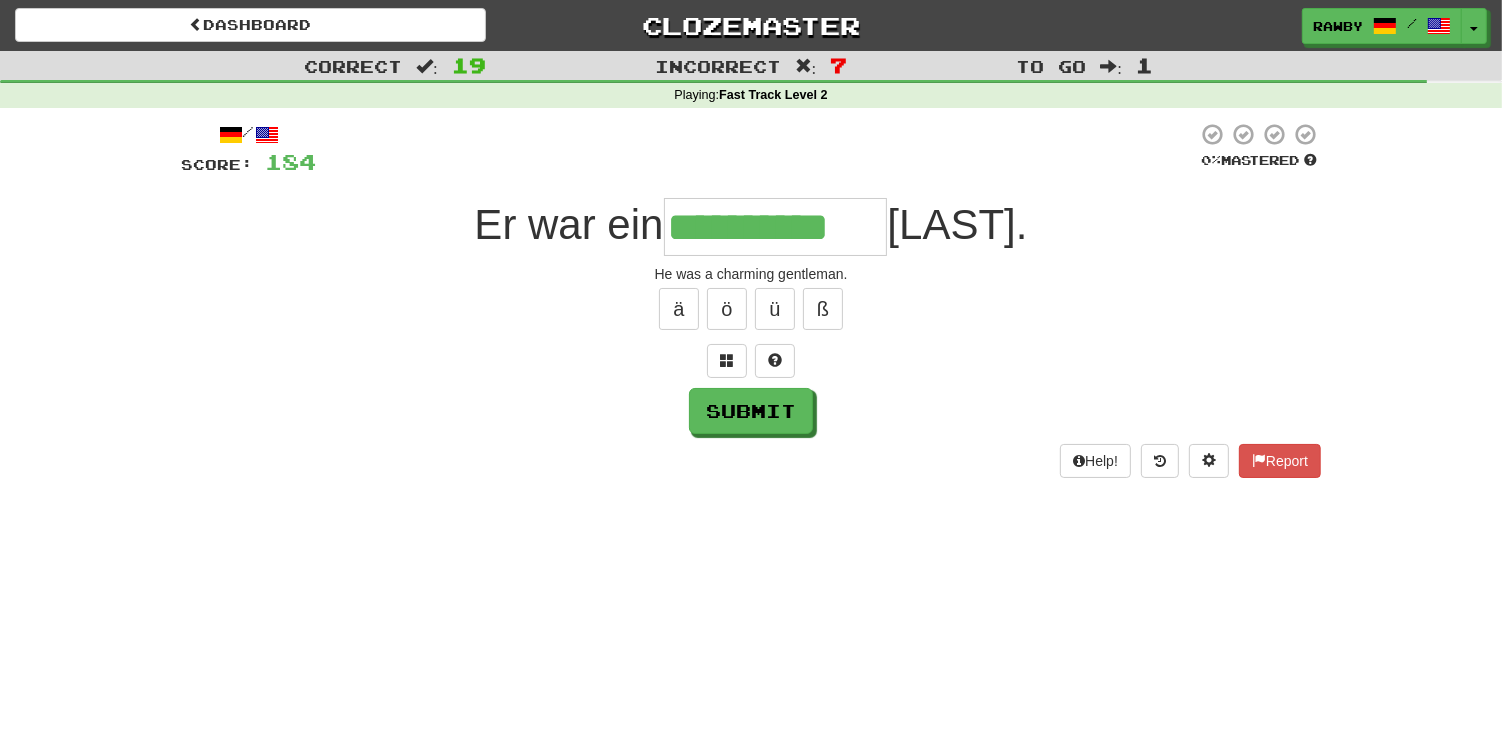 type on "**********" 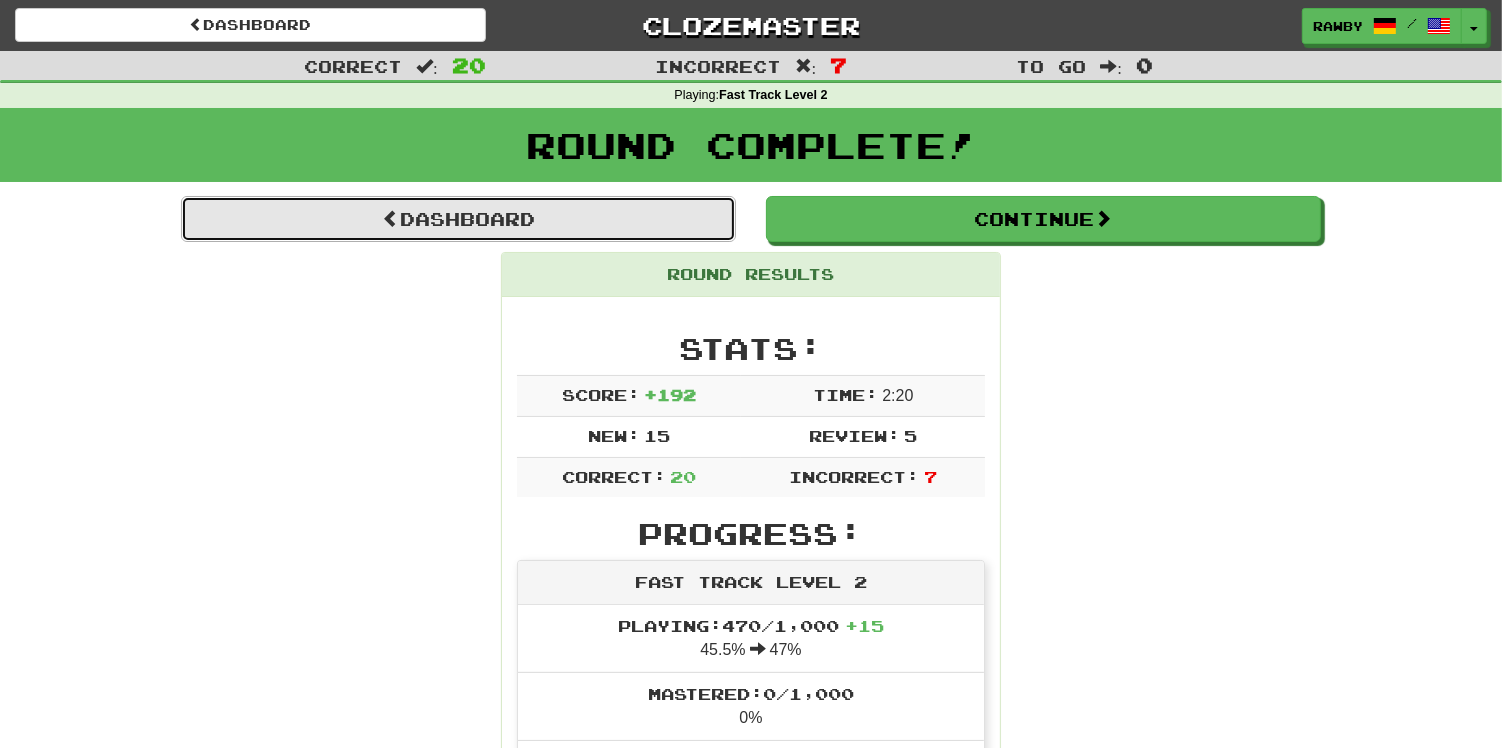 click on "Dashboard" at bounding box center (458, 219) 